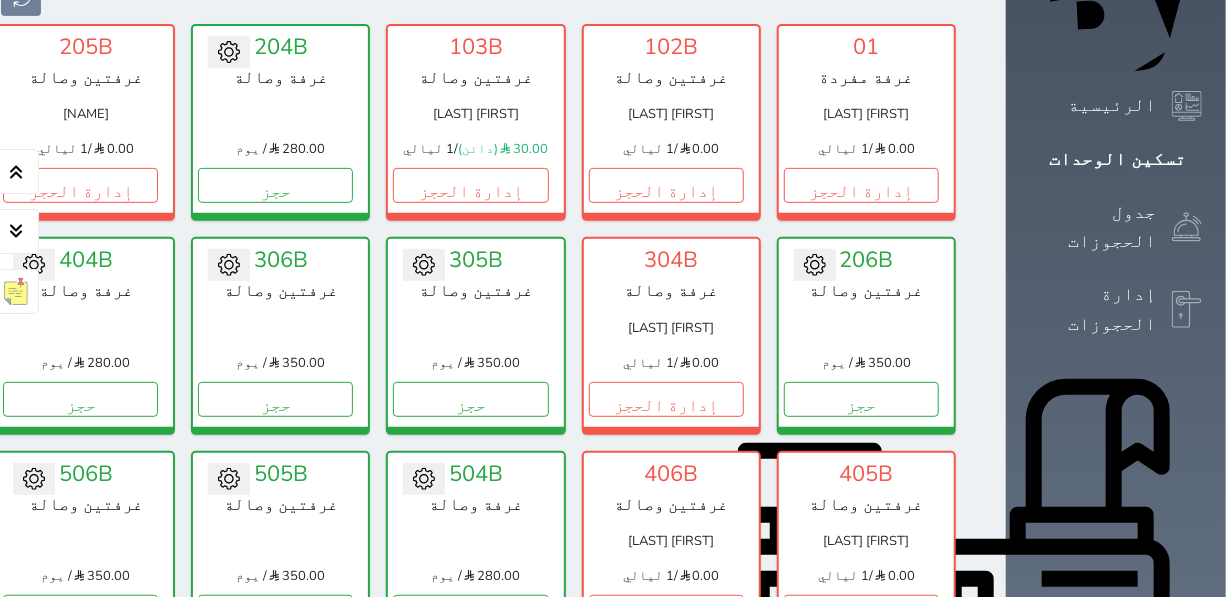 scroll, scrollTop: 229, scrollLeft: 0, axis: vertical 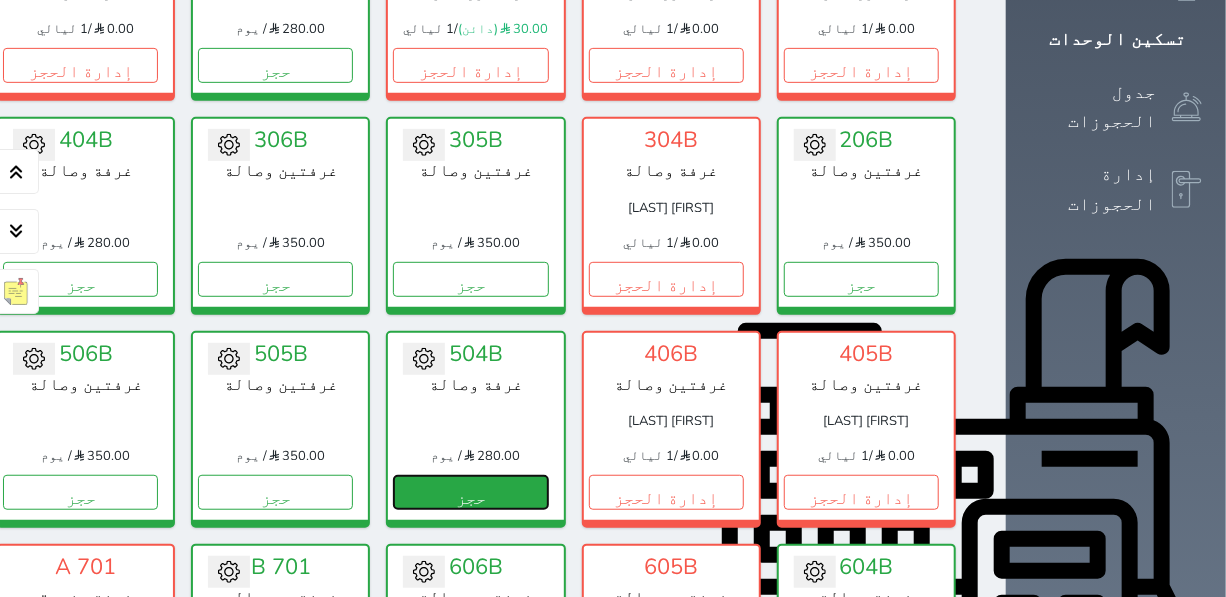 click on "حجز" at bounding box center (470, 492) 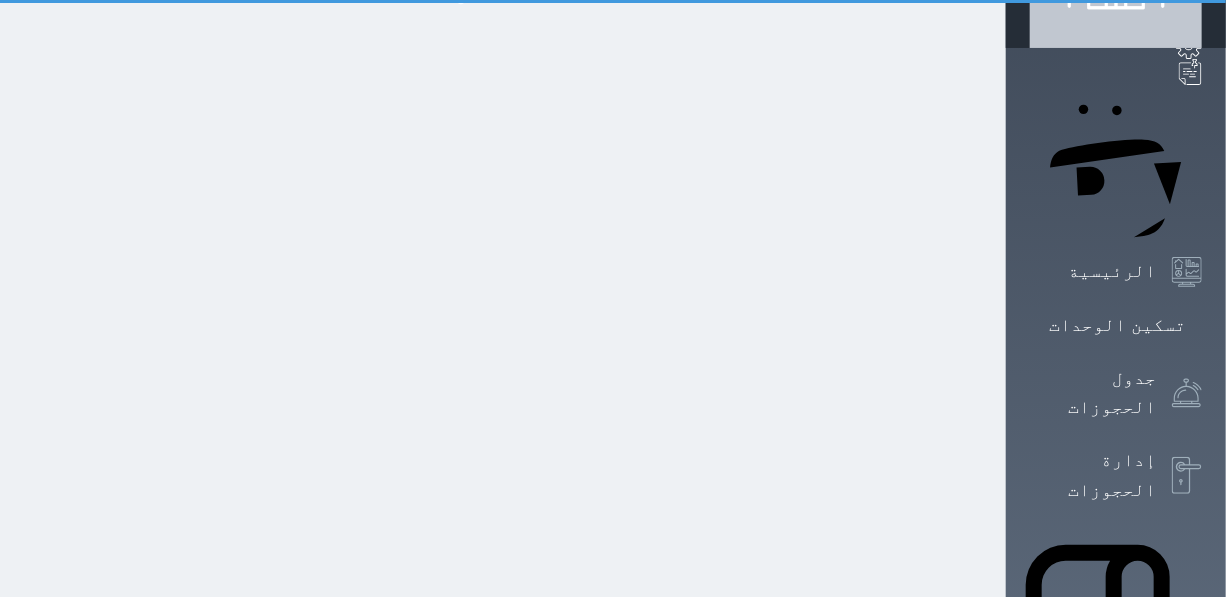 scroll, scrollTop: 0, scrollLeft: 0, axis: both 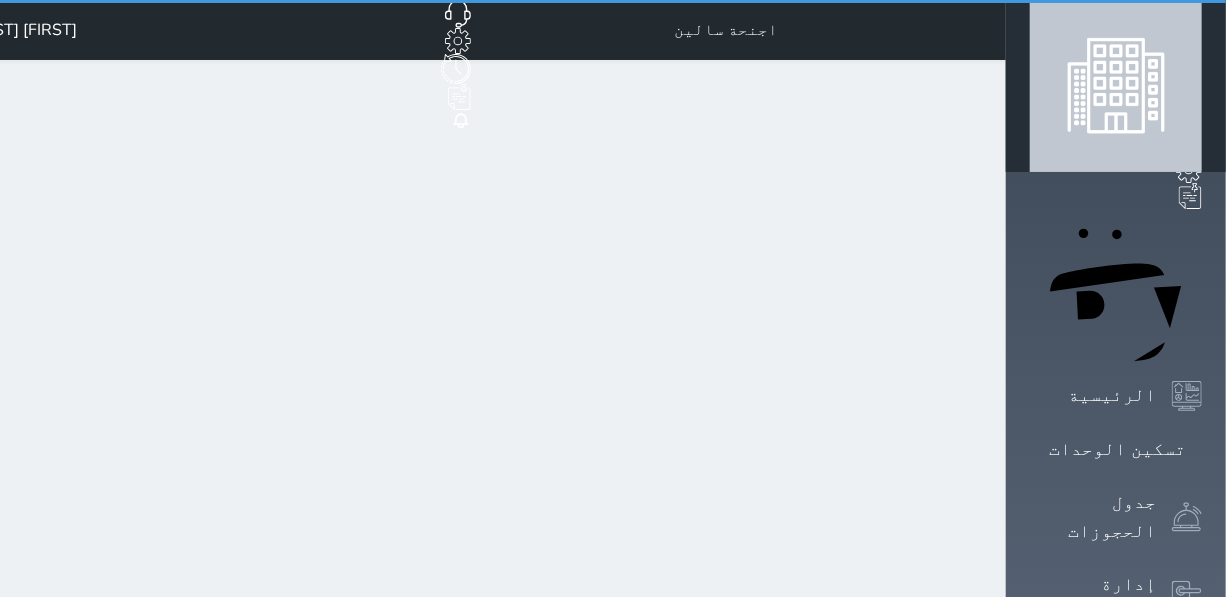 select on "1" 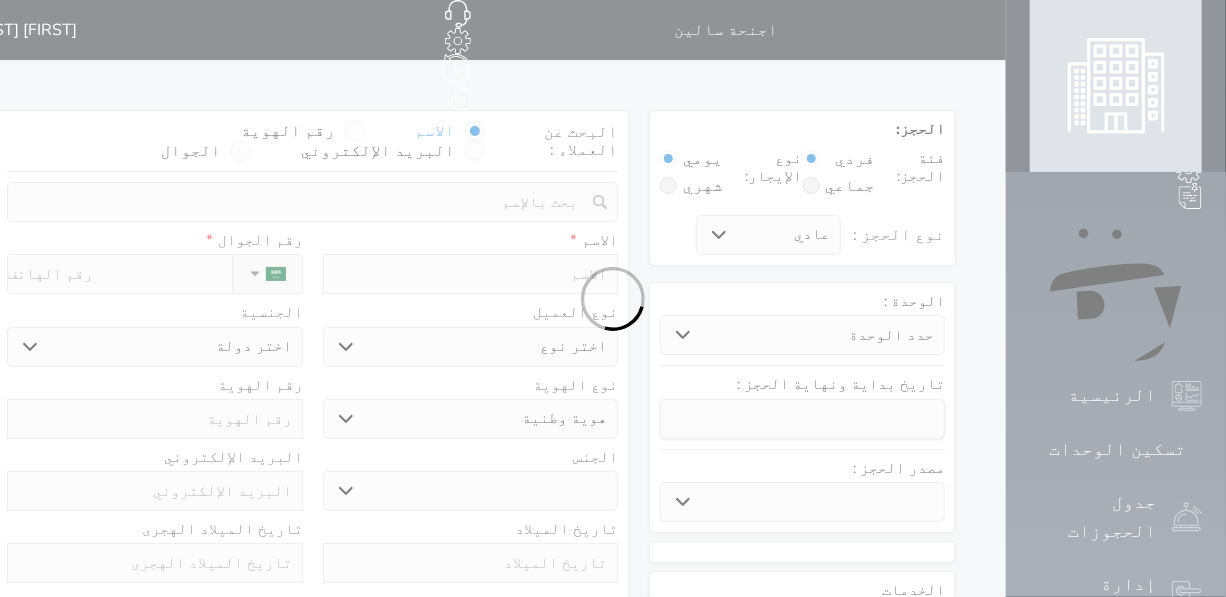 select 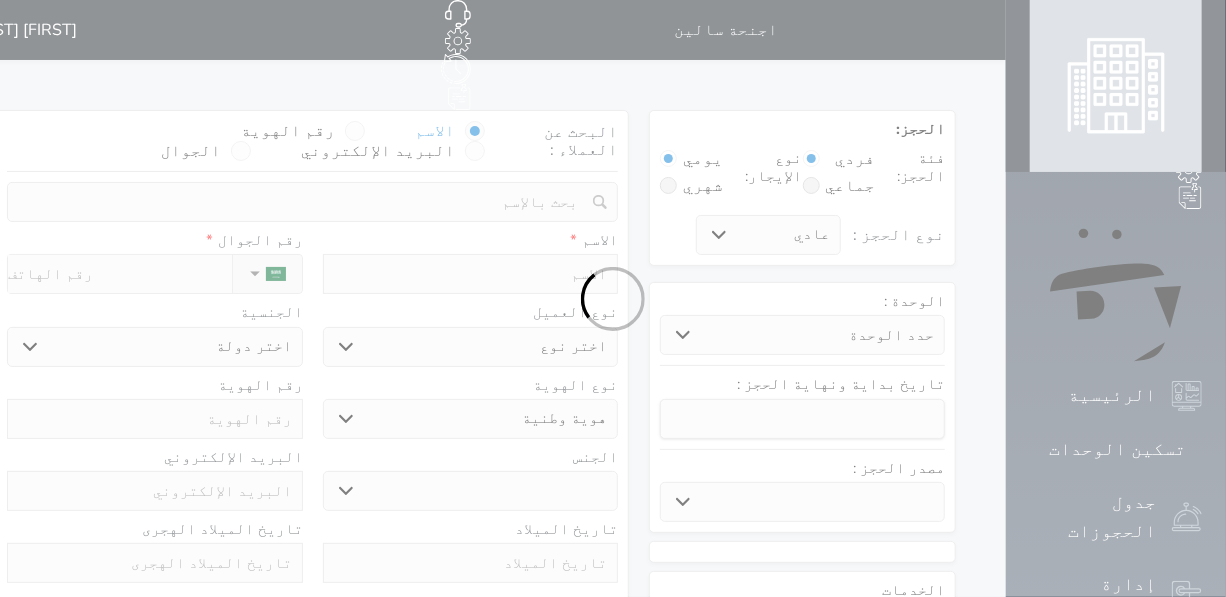 select 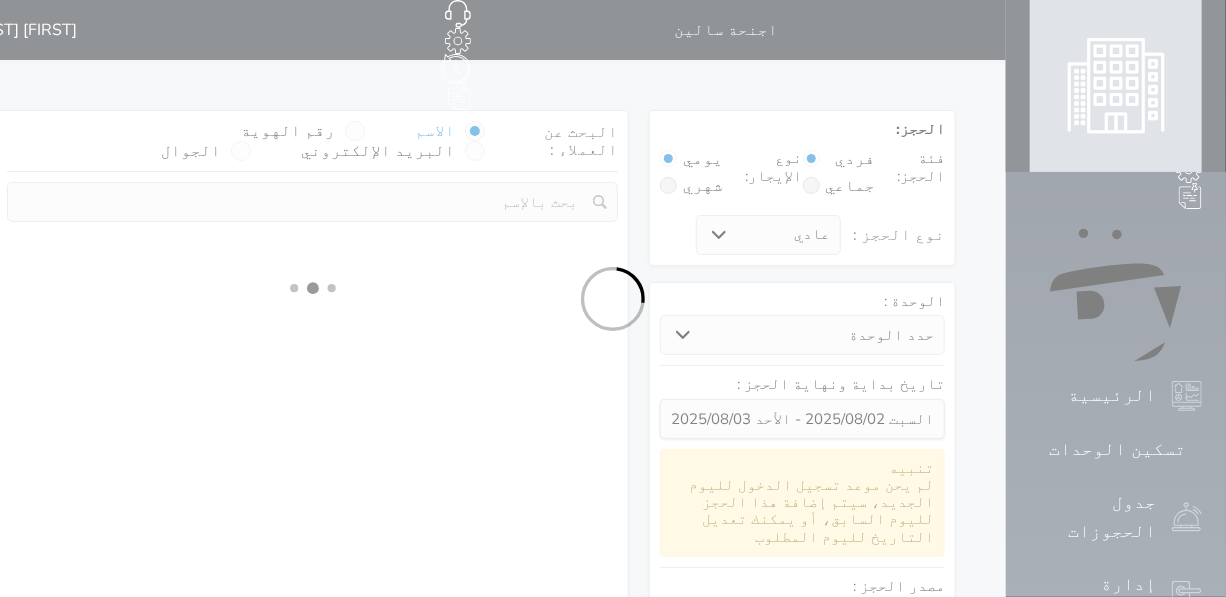 select 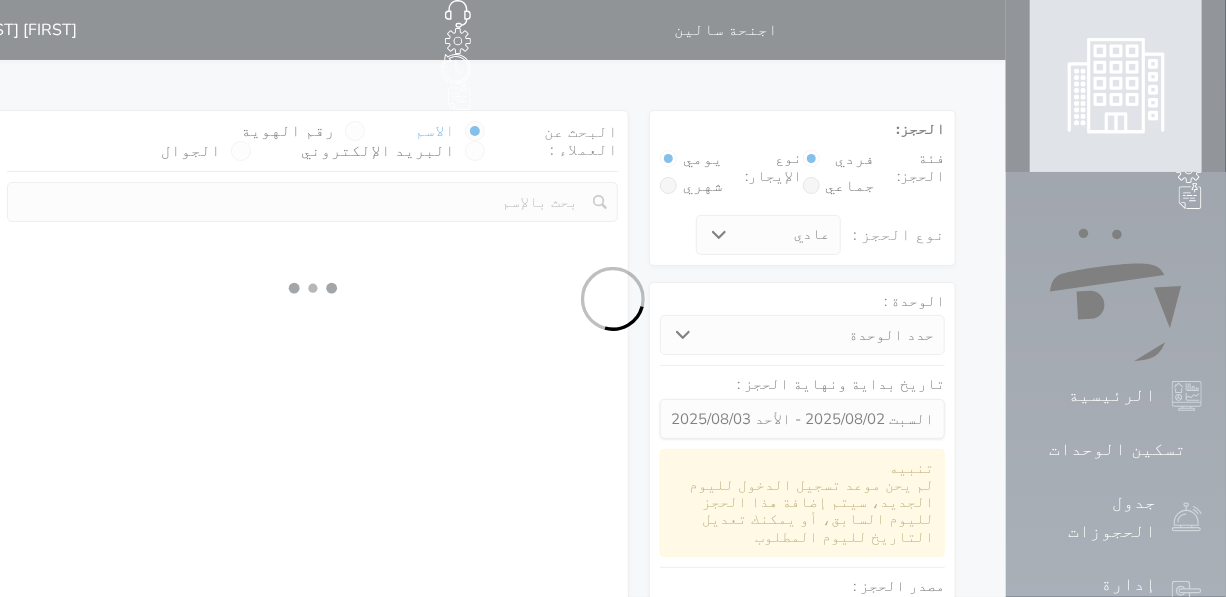 select on "1" 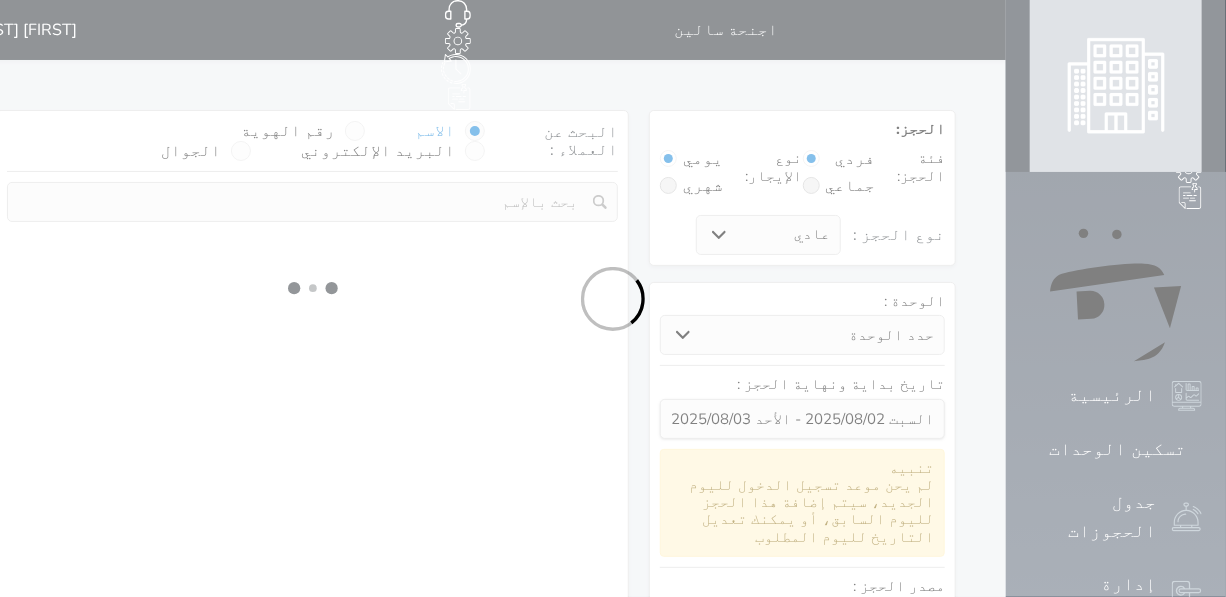 select on "113" 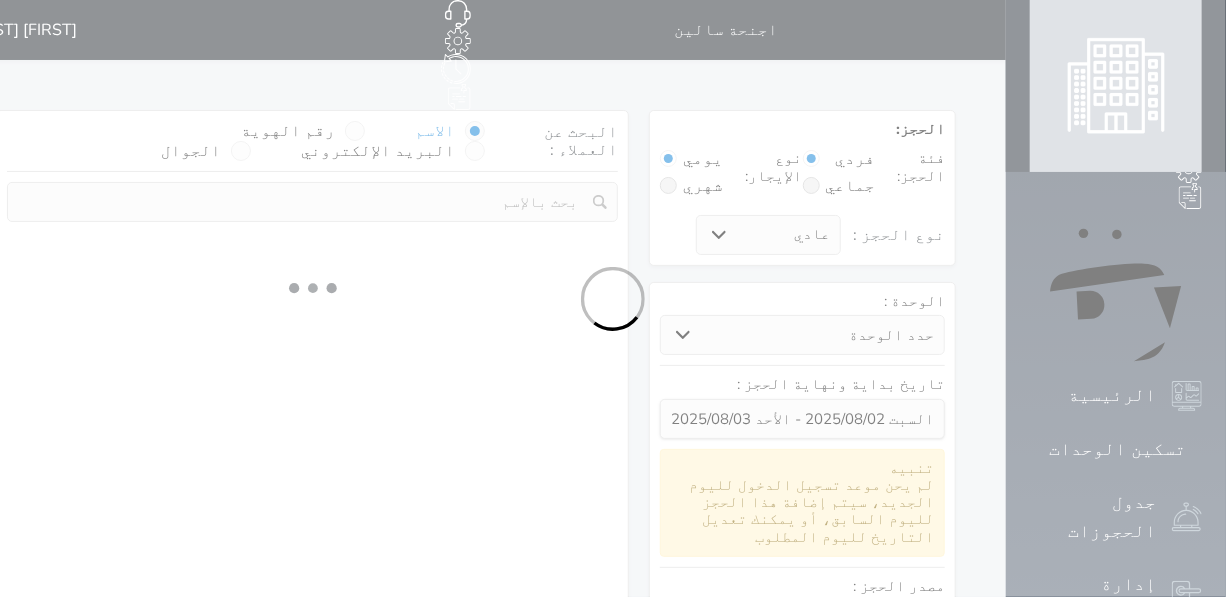 select on "1" 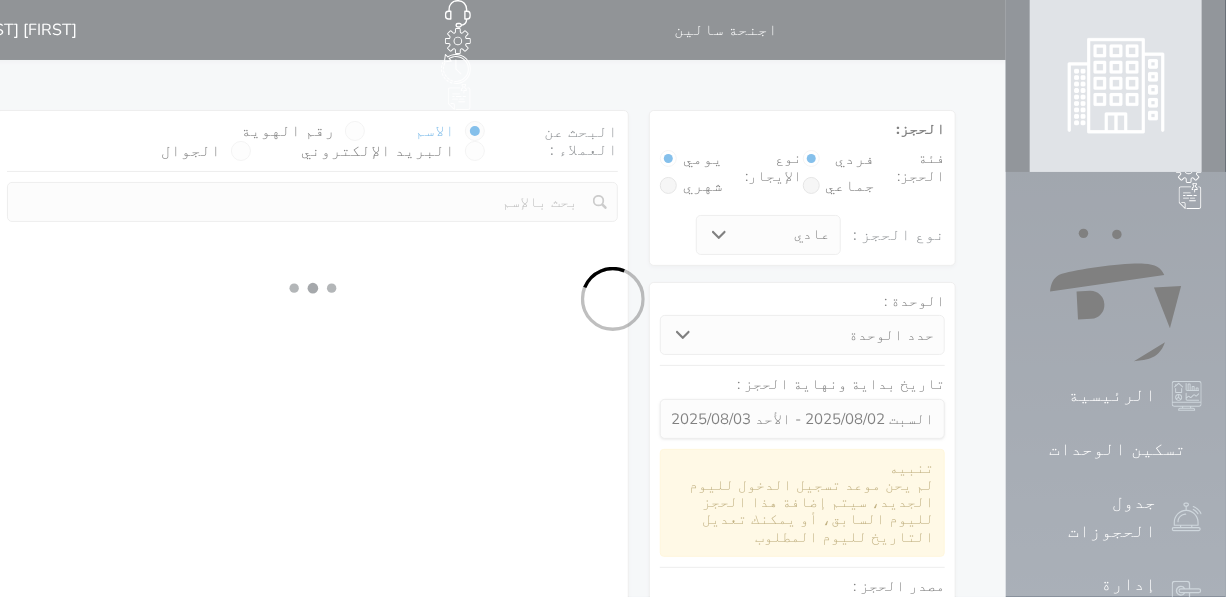 select 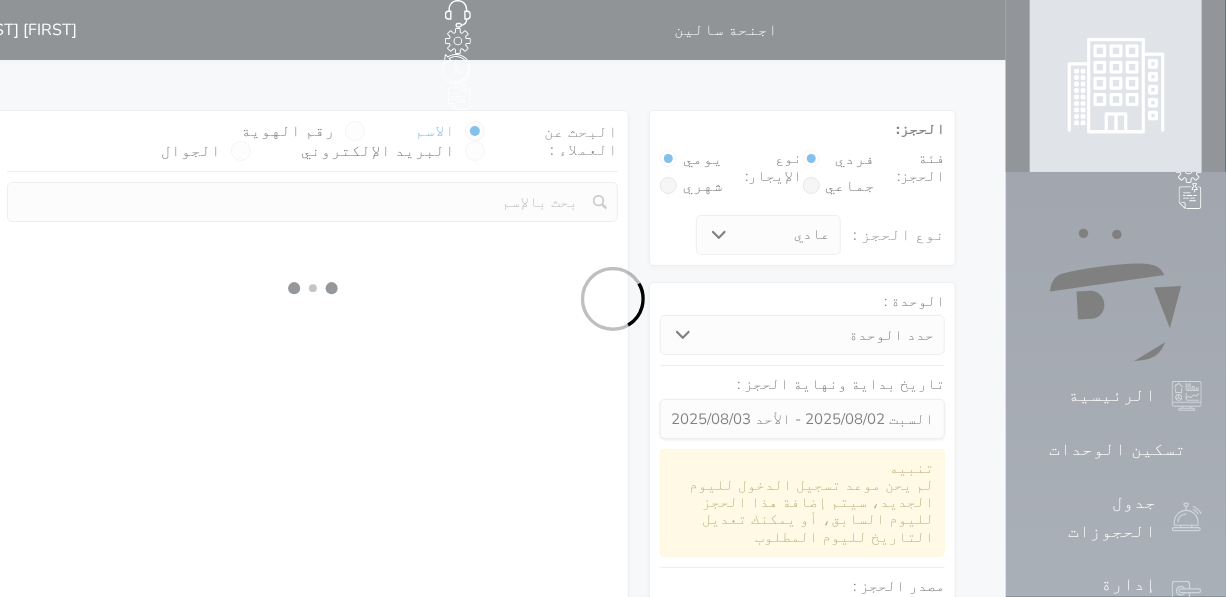 select on "7" 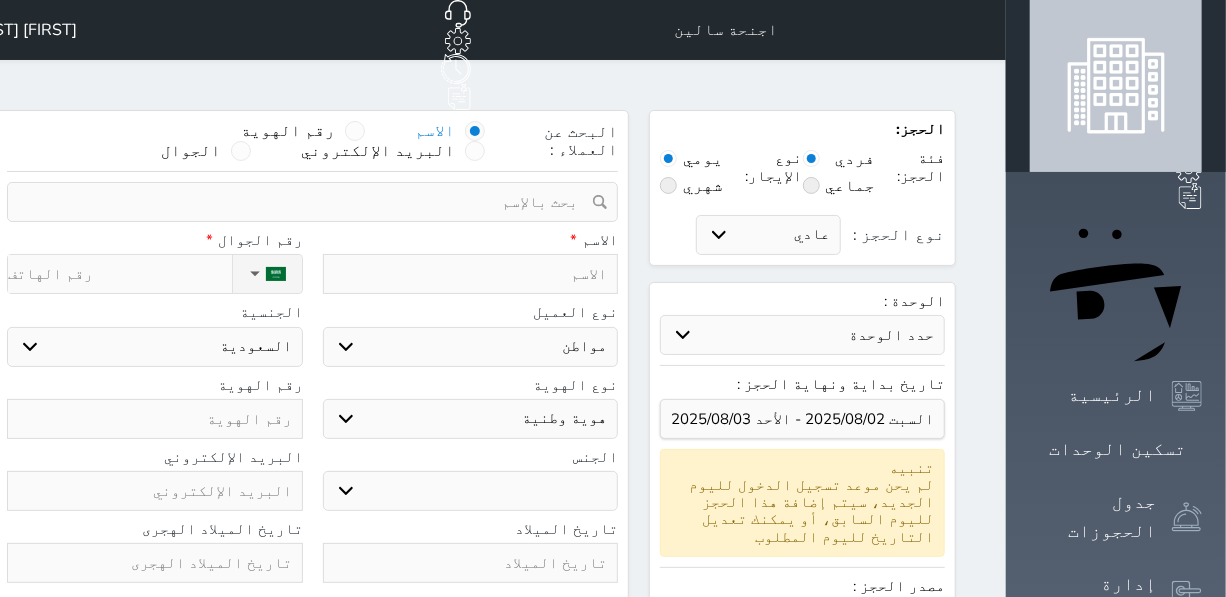 drag, startPoint x: 404, startPoint y: 105, endPoint x: 541, endPoint y: 154, distance: 145.49915 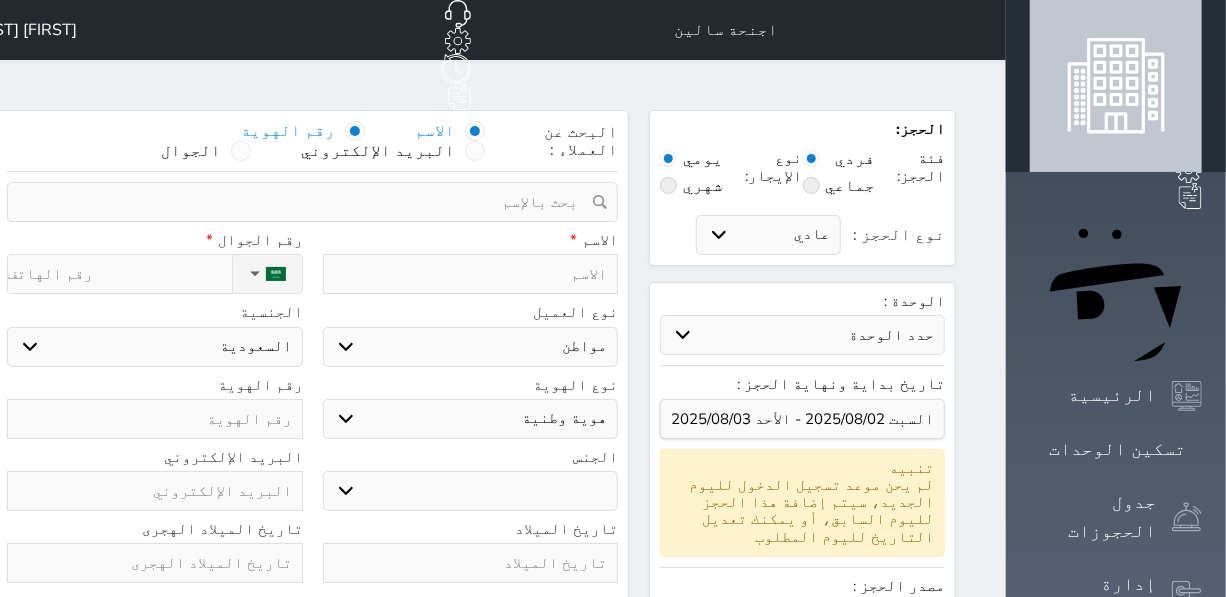 select 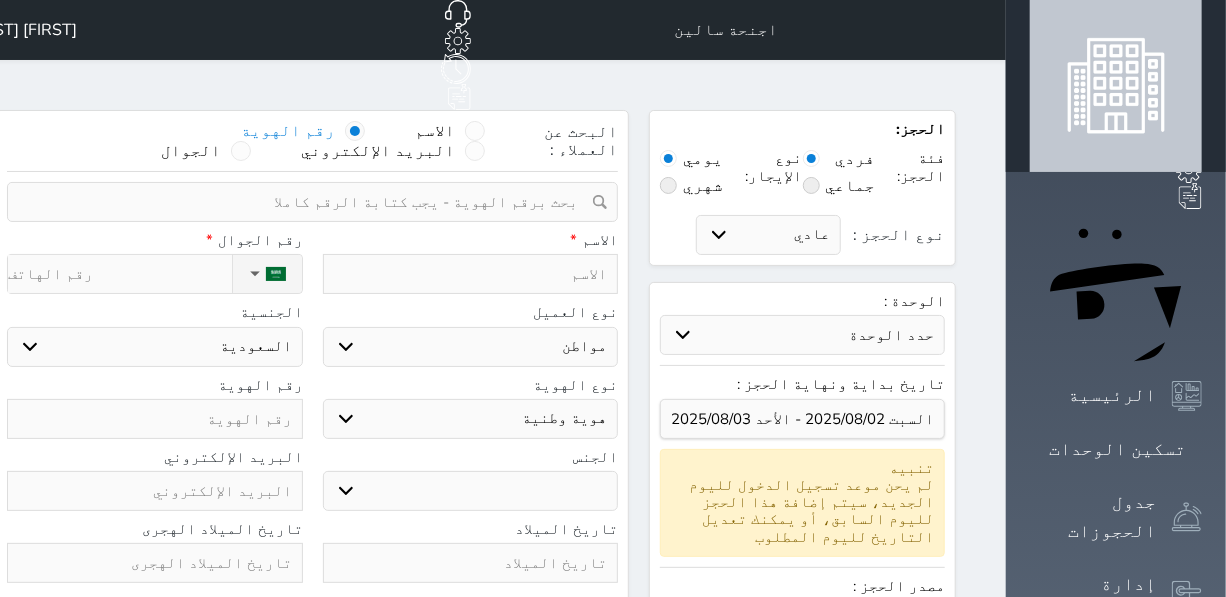 click at bounding box center [305, 202] 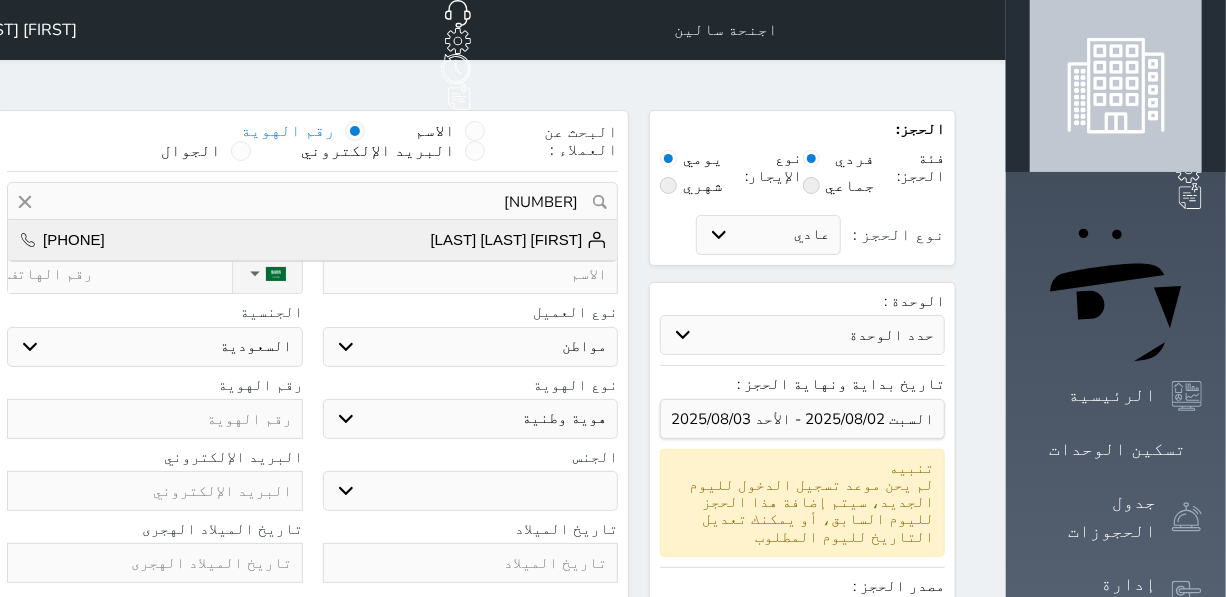click on "[FIRST] [LAST] [LAST]" at bounding box center (519, 240) 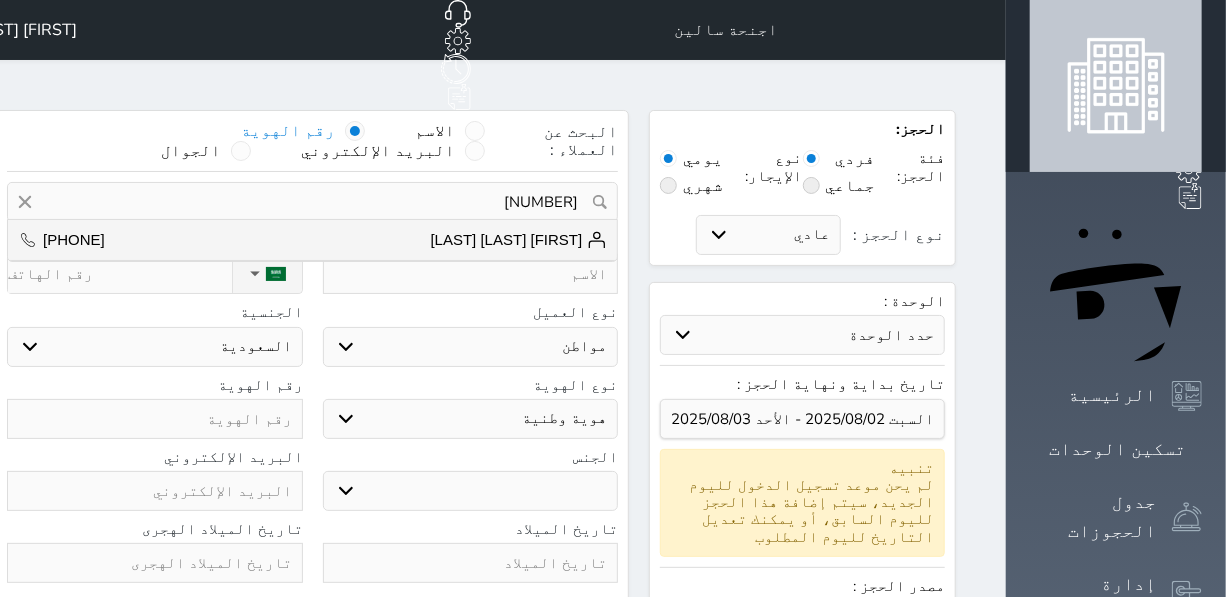 type on "[FIRST] [LAST]  ||  [PHONE]" 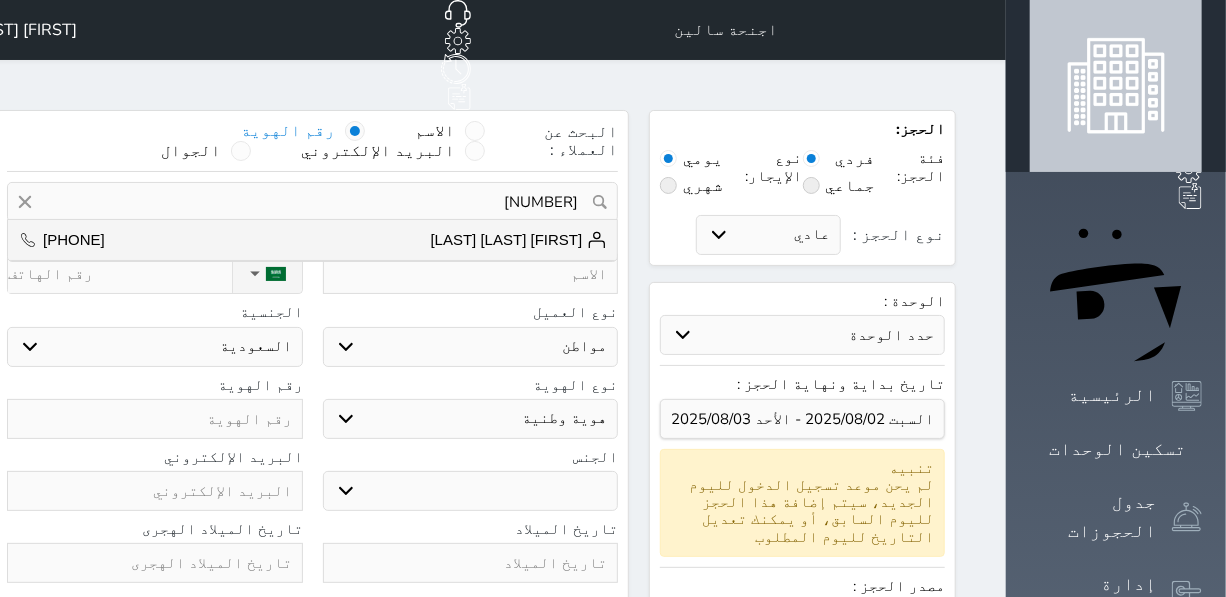 type on "[FIRST] [LAST] [LAST]" 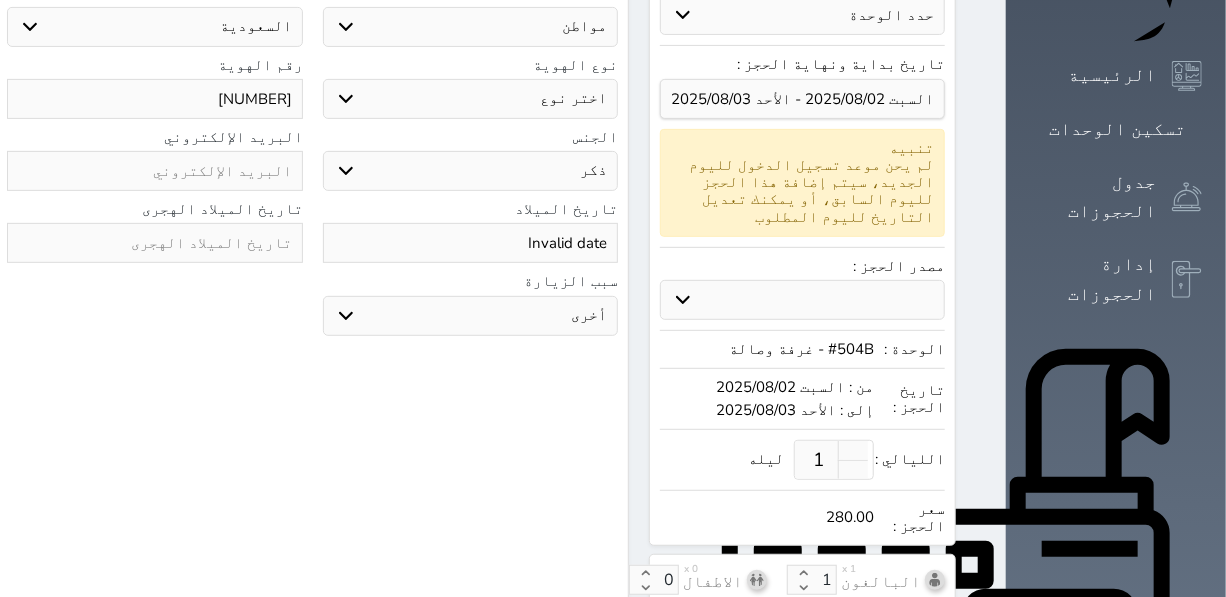 select 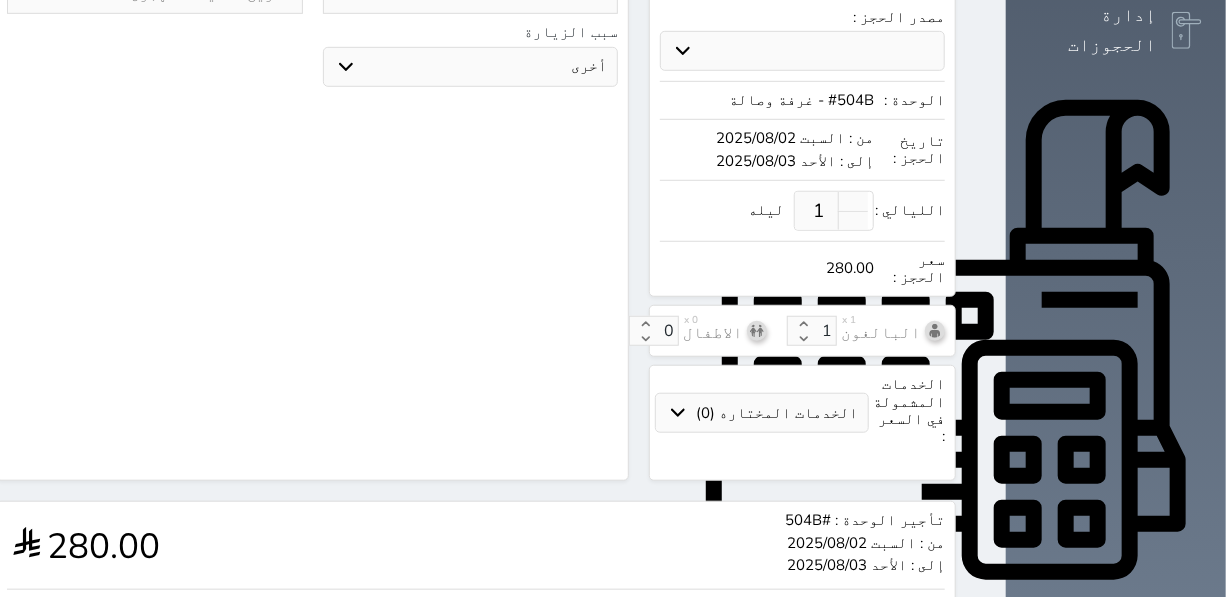scroll, scrollTop: 640, scrollLeft: 0, axis: vertical 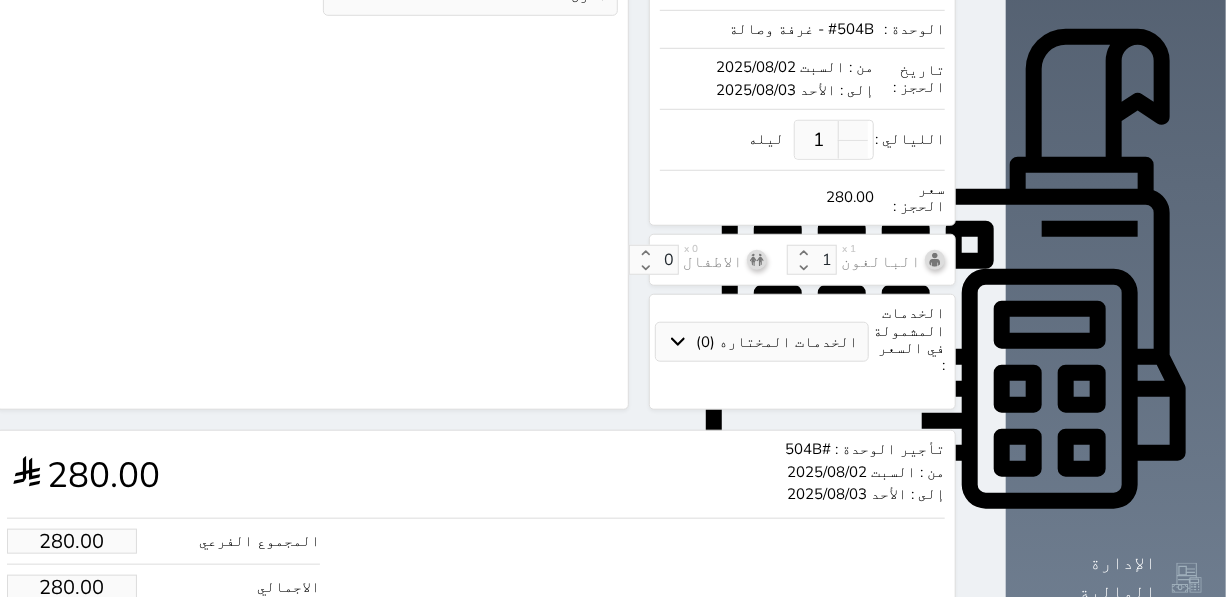 click on "280.00" at bounding box center [72, 587] 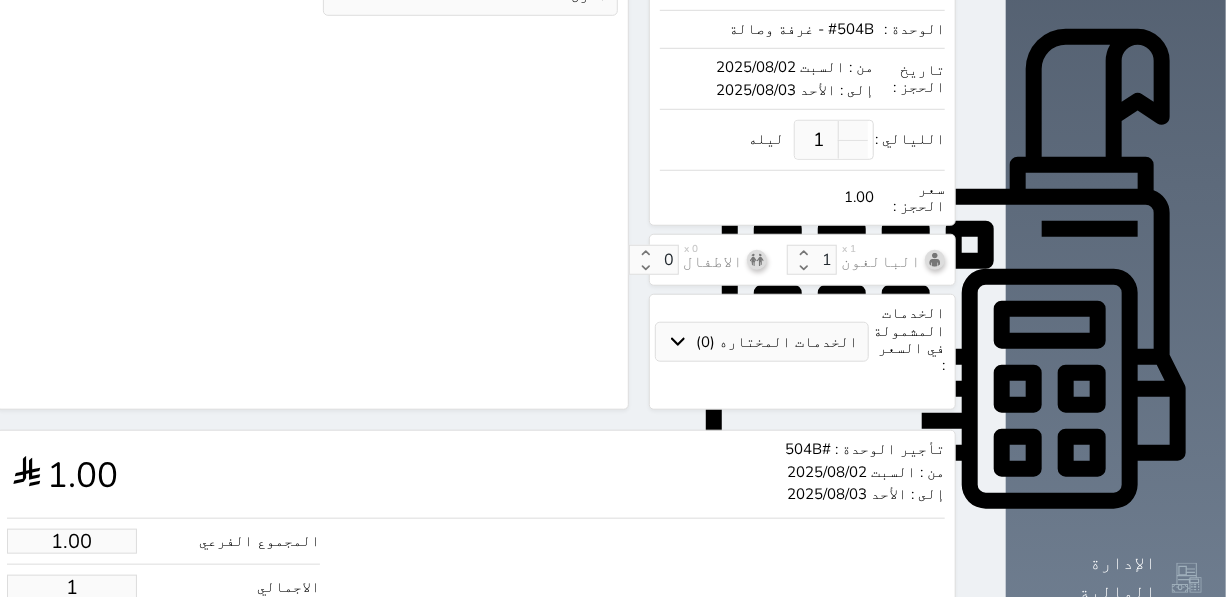 type on "15.00" 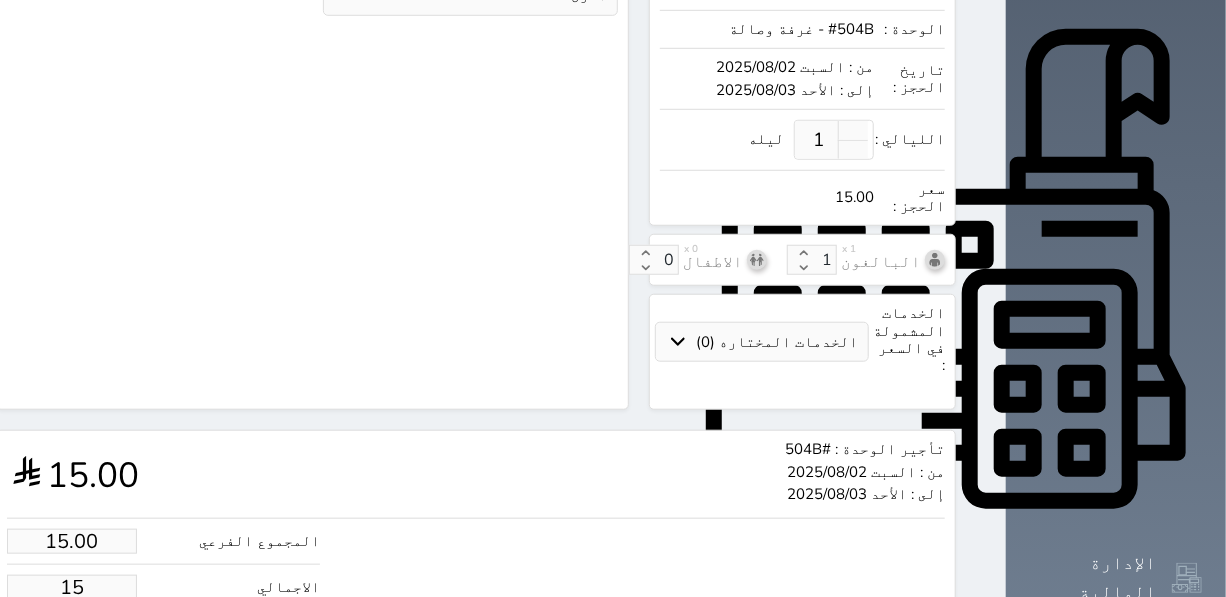 type on "150.00" 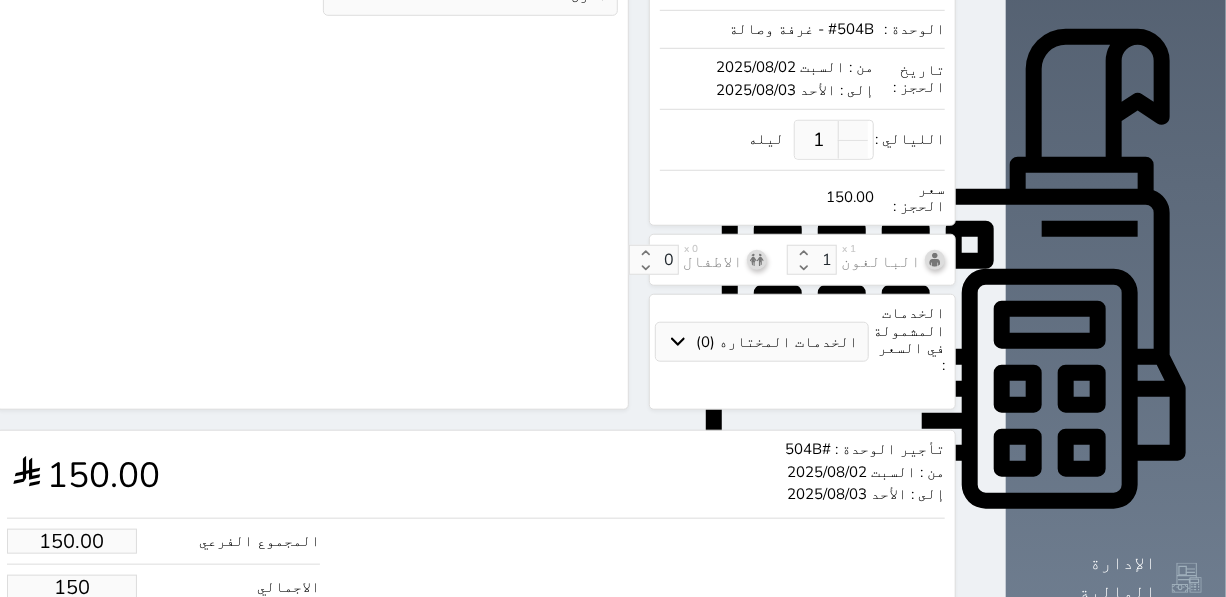 type on "150.00" 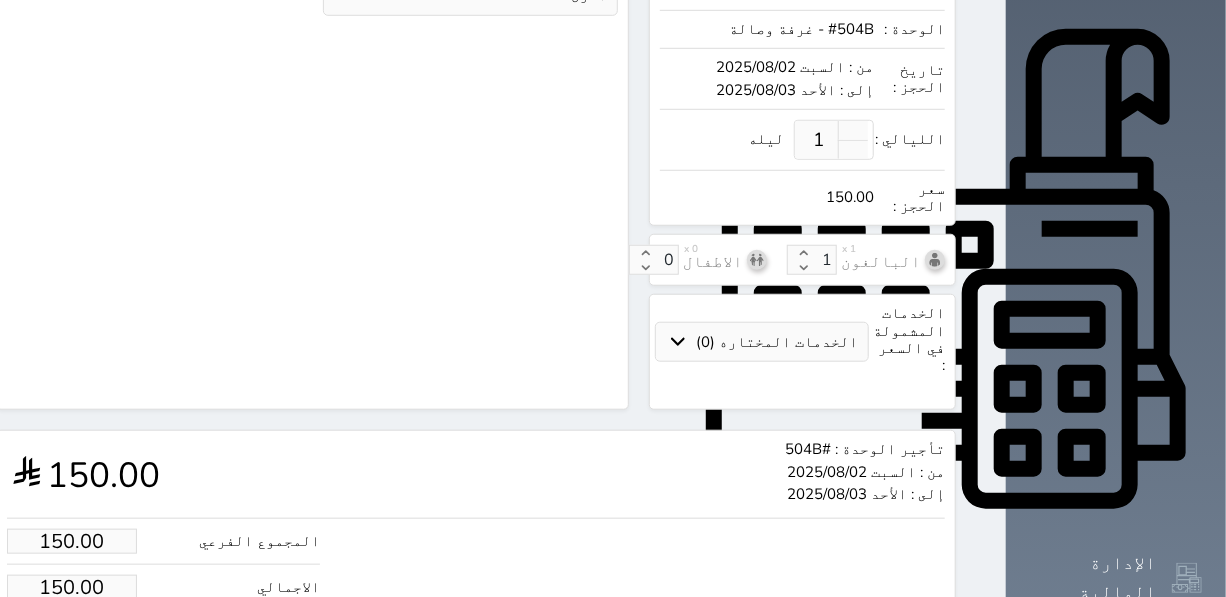 click on "حجز" at bounding box center (89, 648) 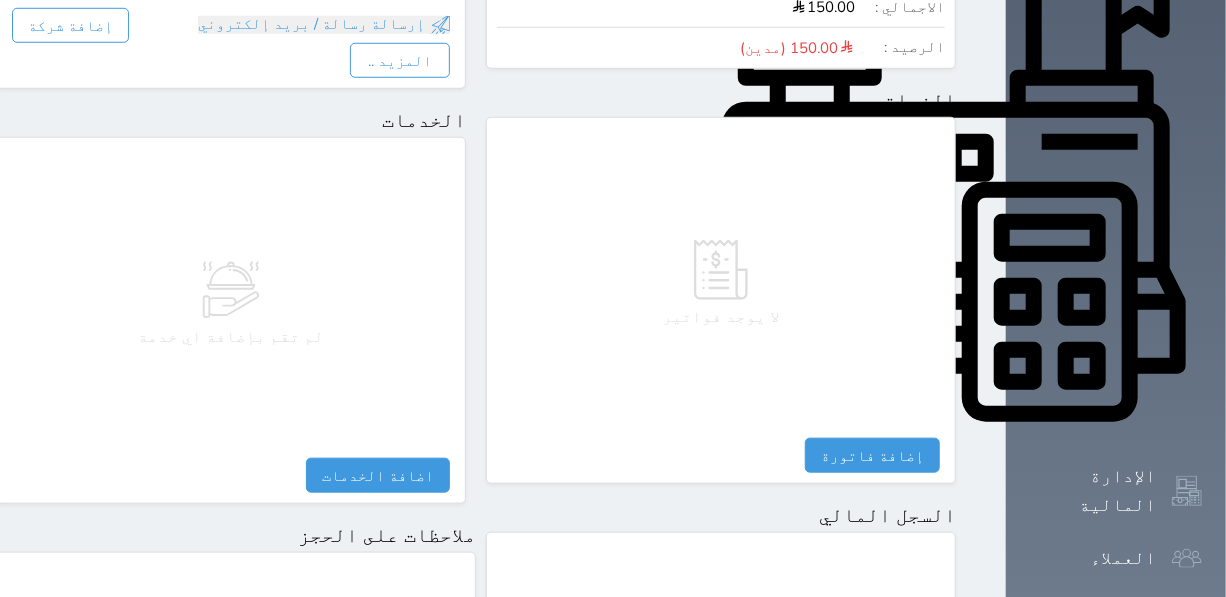 scroll, scrollTop: 1000, scrollLeft: 0, axis: vertical 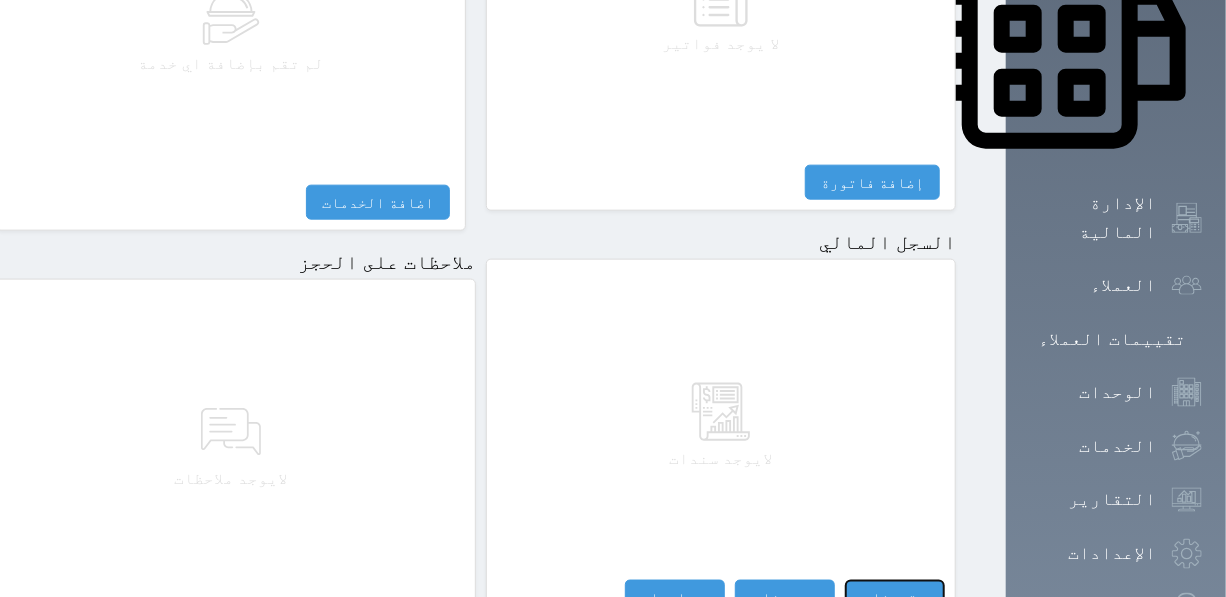 drag, startPoint x: 1013, startPoint y: 474, endPoint x: 1009, endPoint y: 455, distance: 19.416489 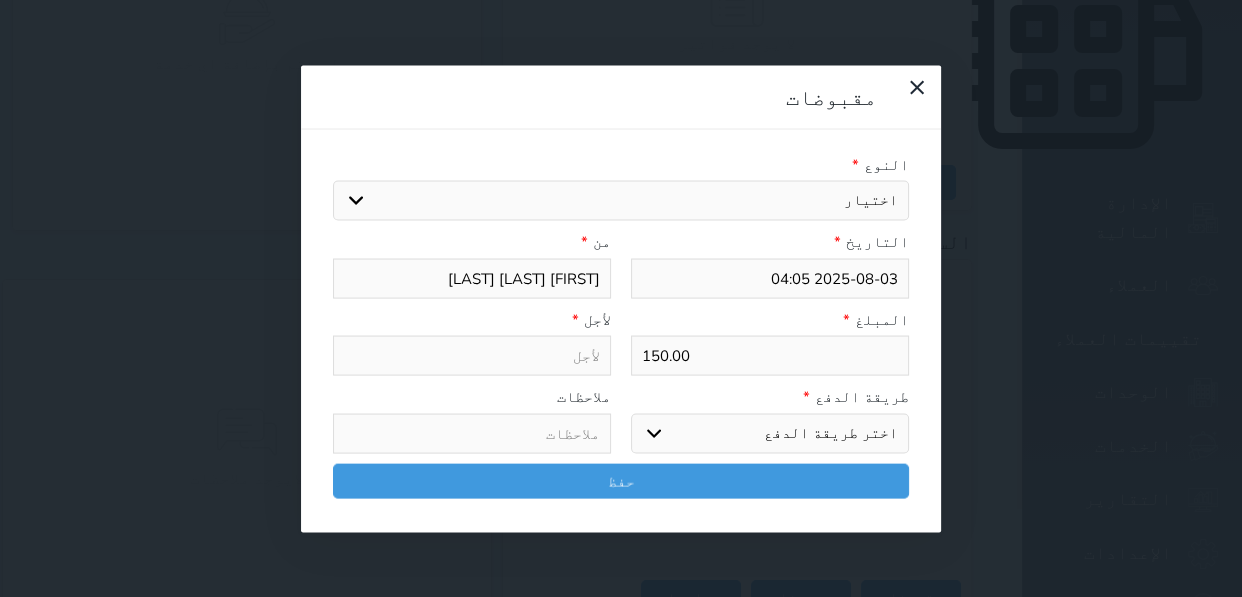 click on "اختيار" at bounding box center [621, 201] 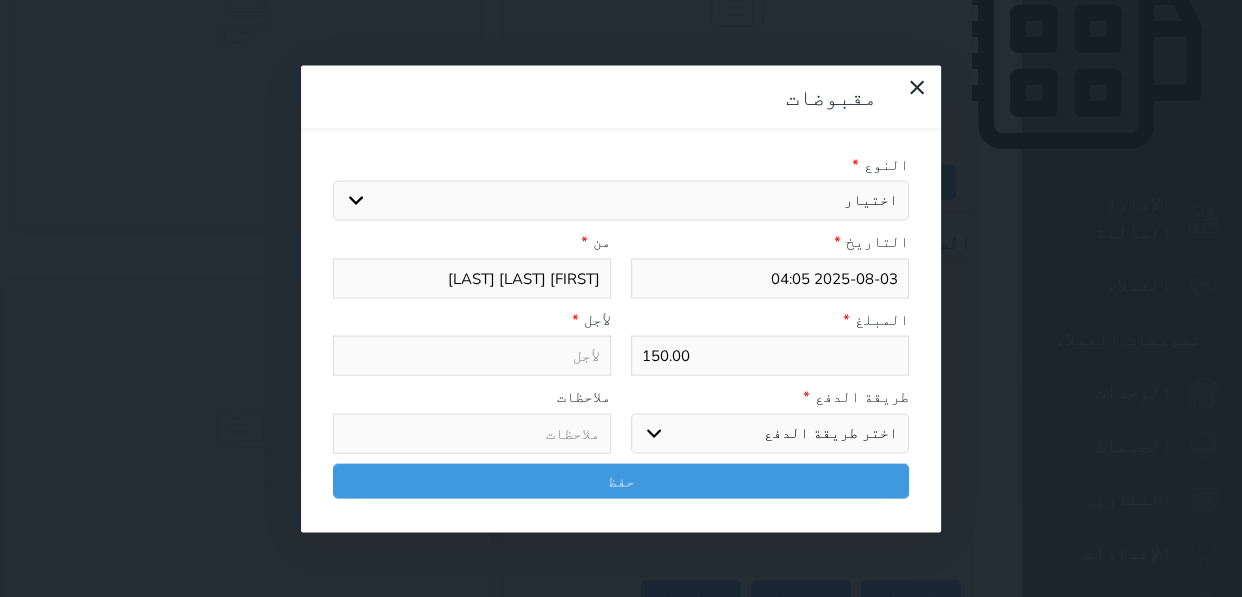 select 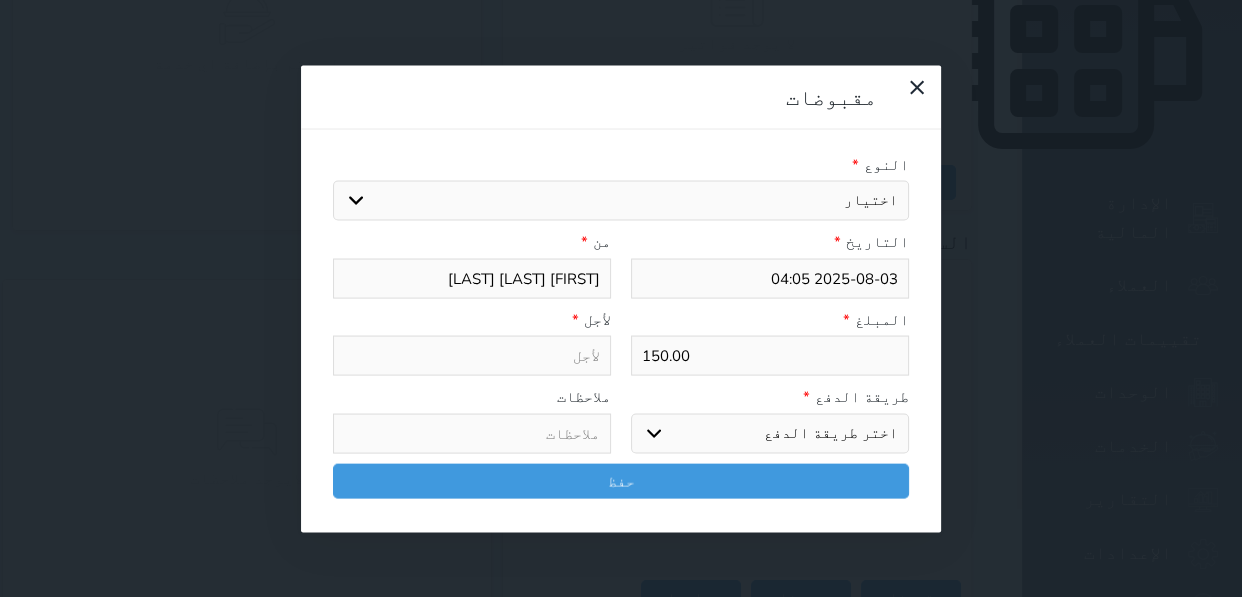 select 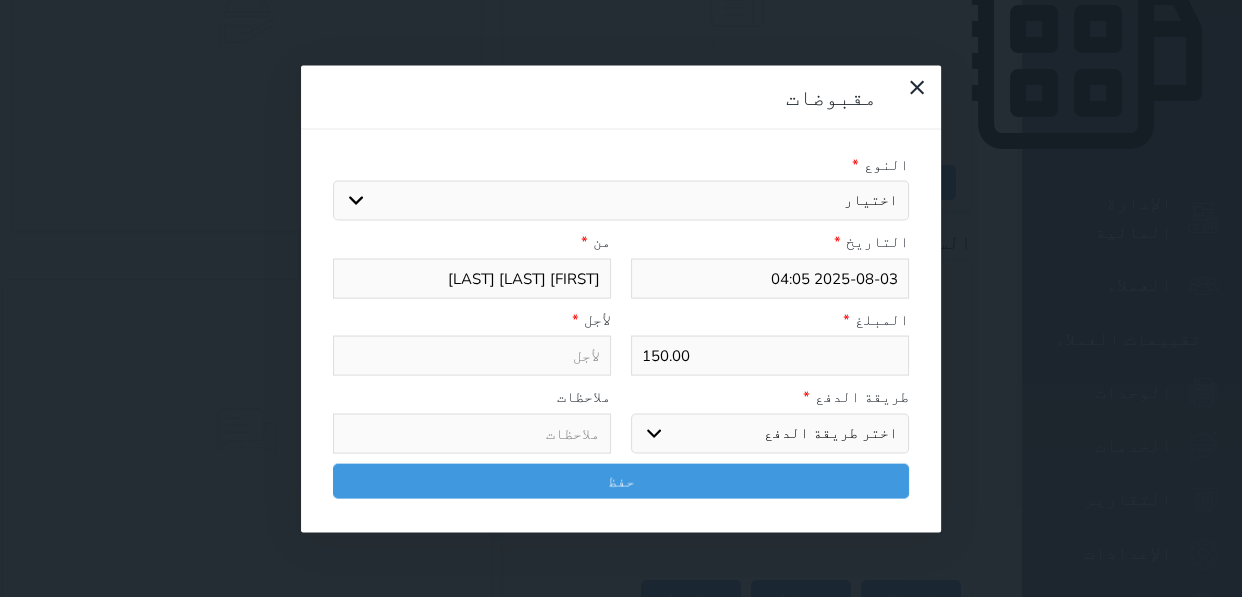select on "150976" 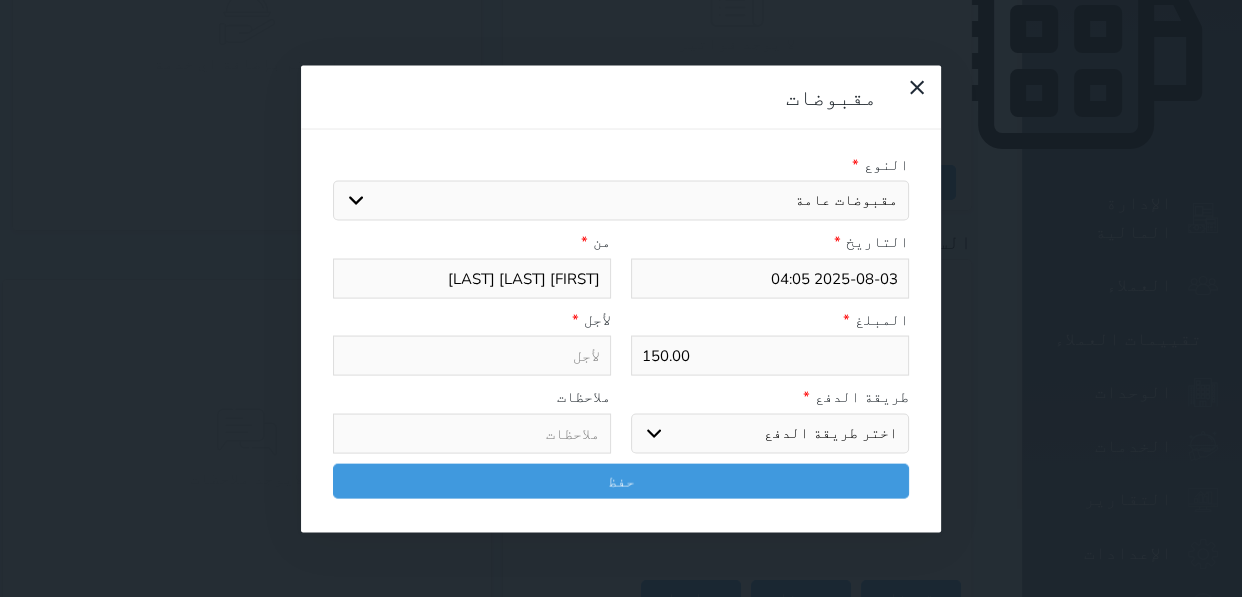 click on "اختيار   مقبوضات عامة قيمة إيجار فواتير تامين عربون لا ينطبق آخر مغسلة واي فاي - الإنترنت مواقف السيارات طعام الأغذية والمشروبات مشروبات المشروبات الباردة المشروبات الساخنة الإفطار غداء عشاء مخبز و كعك حمام سباحة الصالة الرياضية سبا و خدمات الجمال اختيار وإسقاط (خدمات النقل) ميني بار كابل - تلفزيون سرير إضافي تصفيف الشعر التسوق خدمات الجولات السياحية المنظمة خدمات الدليل السياحي" at bounding box center (621, 201) 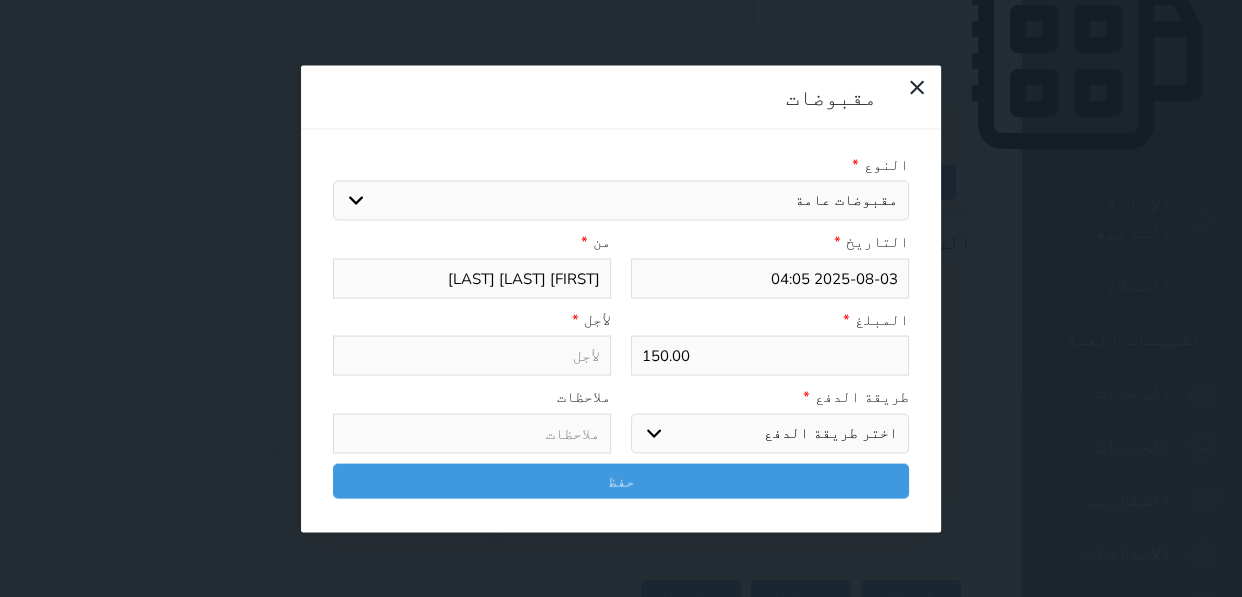 select 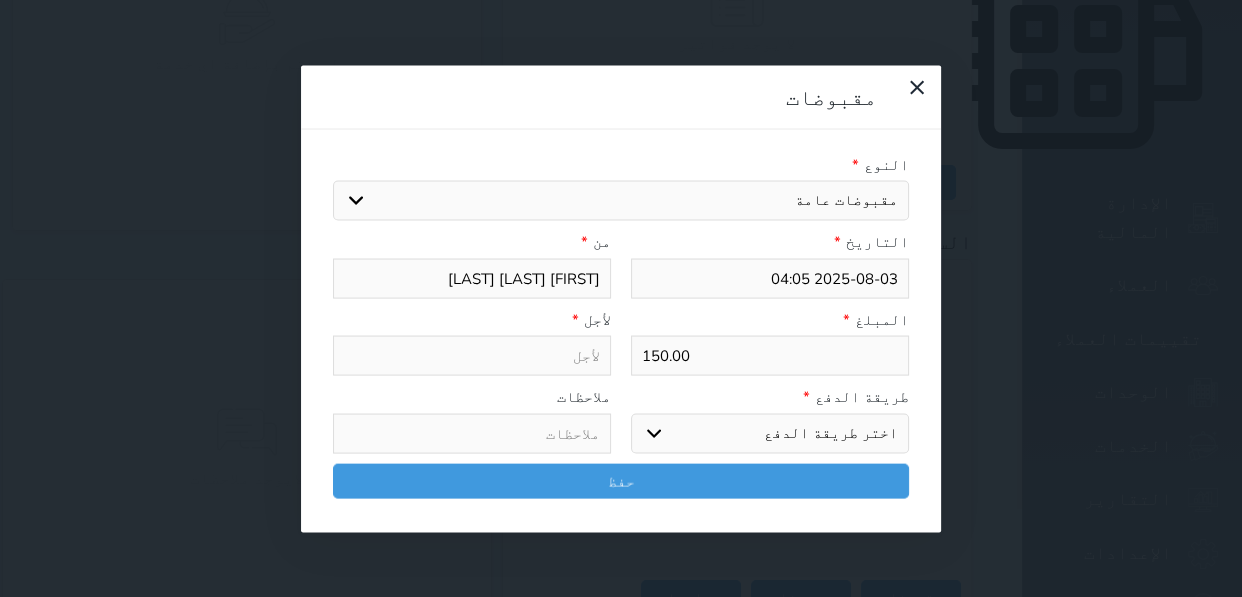 type on "مقبوضات عامة - الوحدة - 504B" 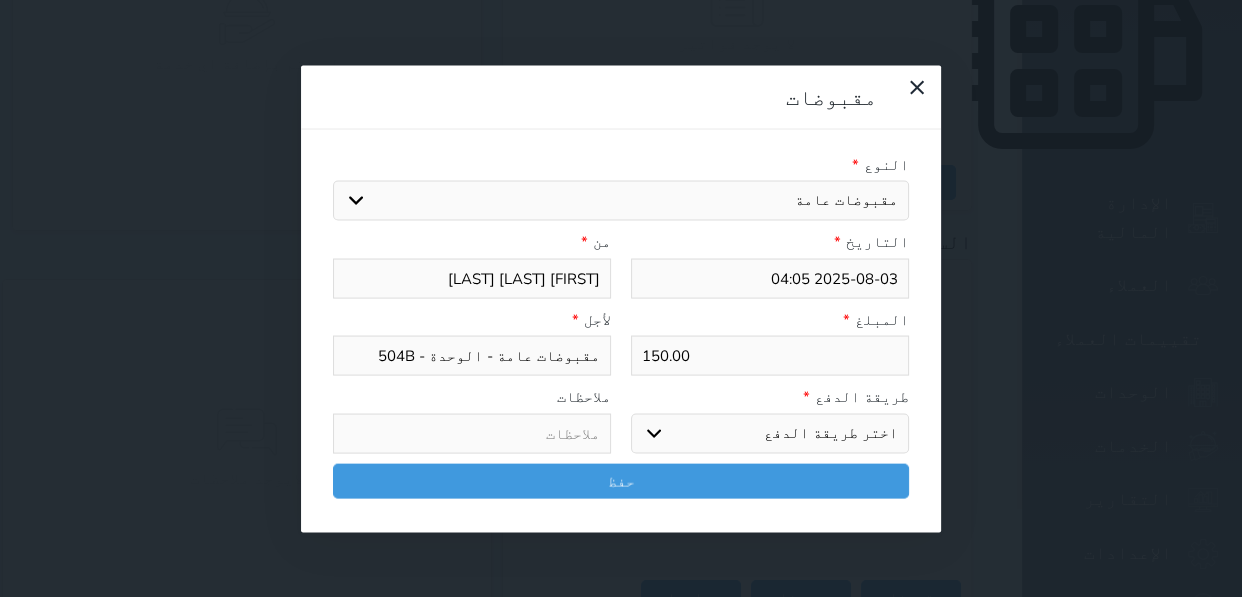 click on "اختر طريقة الدفع   دفع نقدى   تحويل بنكى   مدى   بطاقة ائتمان   آجل" at bounding box center (770, 433) 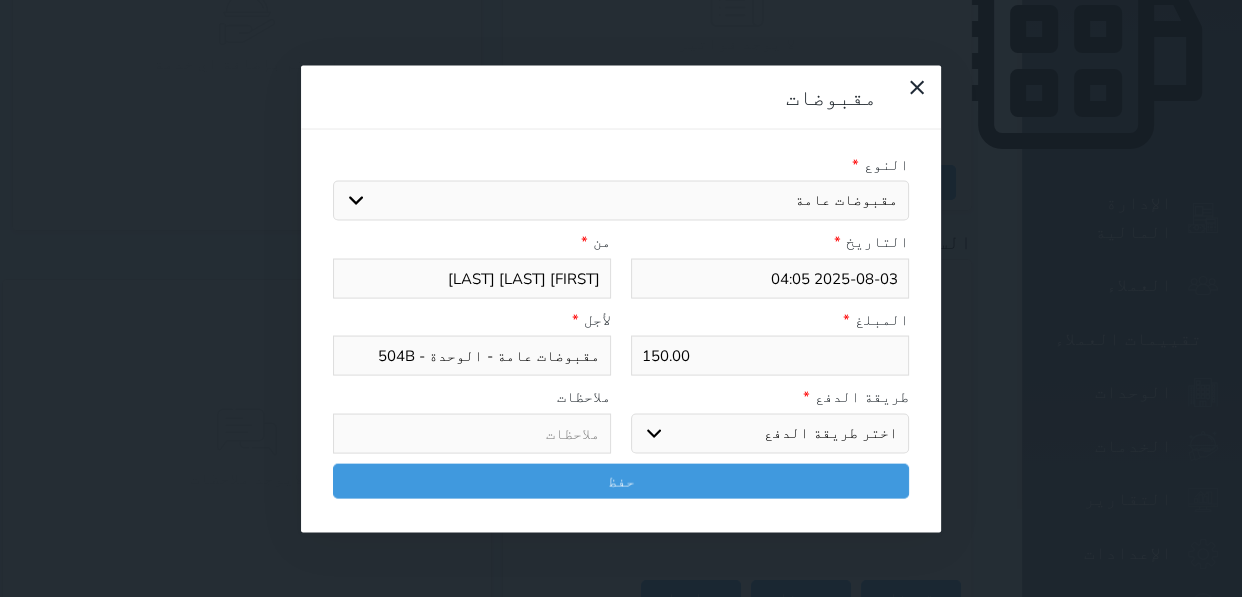 select on "mada" 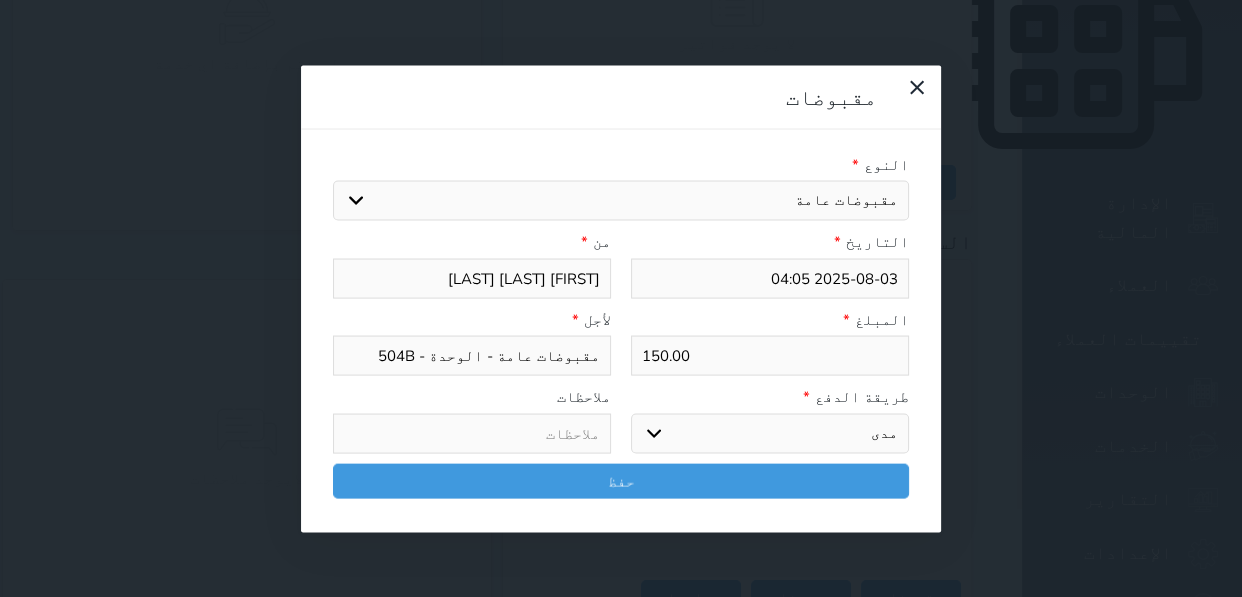click on "اختر طريقة الدفع   دفع نقدى   تحويل بنكى   مدى   بطاقة ائتمان   آجل" at bounding box center [770, 433] 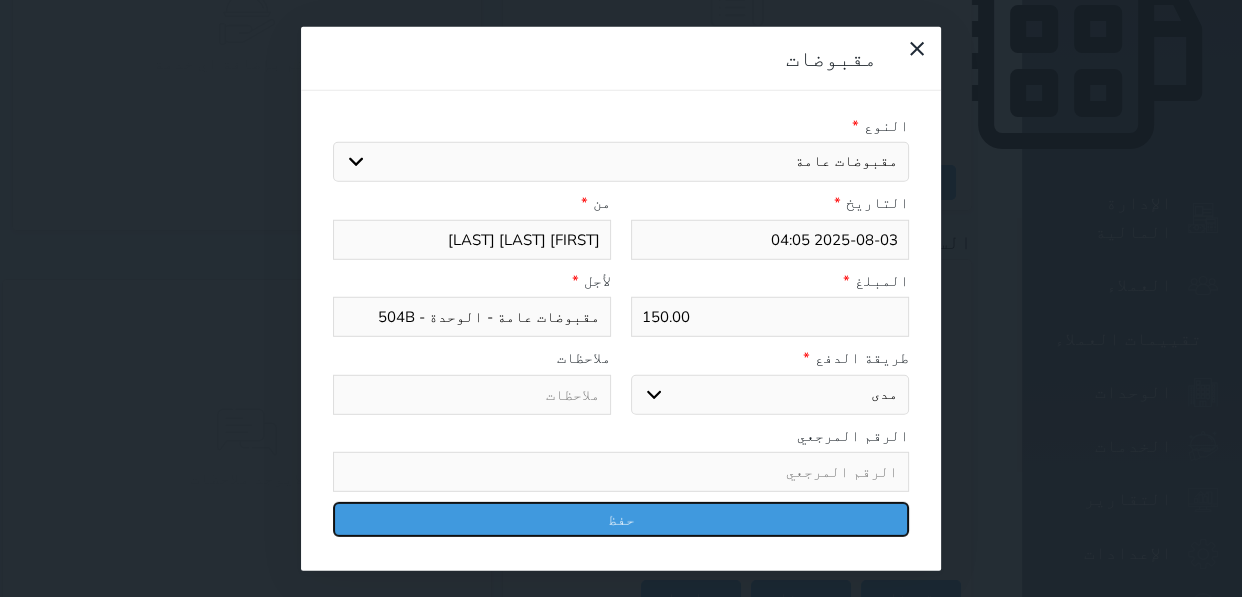 drag, startPoint x: 643, startPoint y: 501, endPoint x: 670, endPoint y: 485, distance: 31.38471 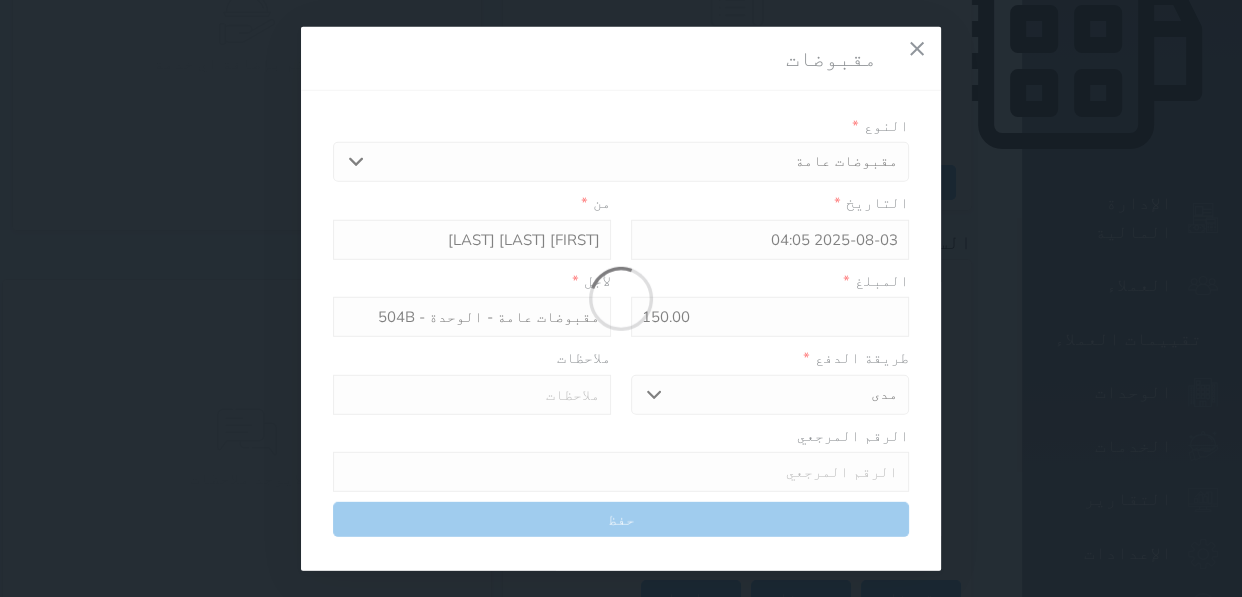 select 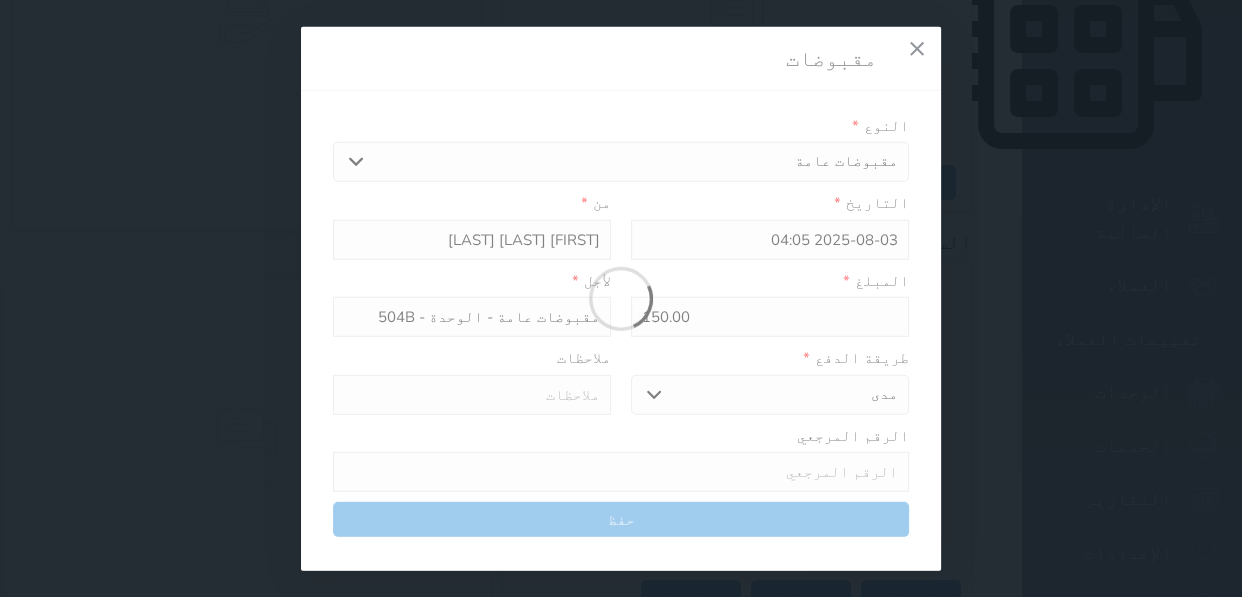 type 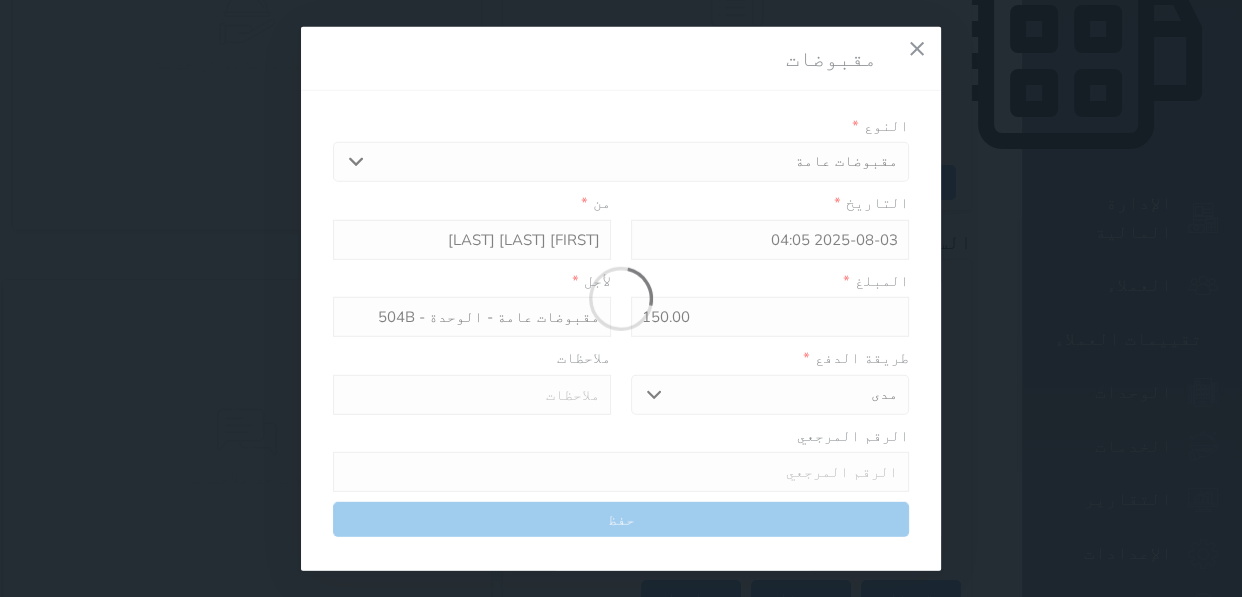 type on "0" 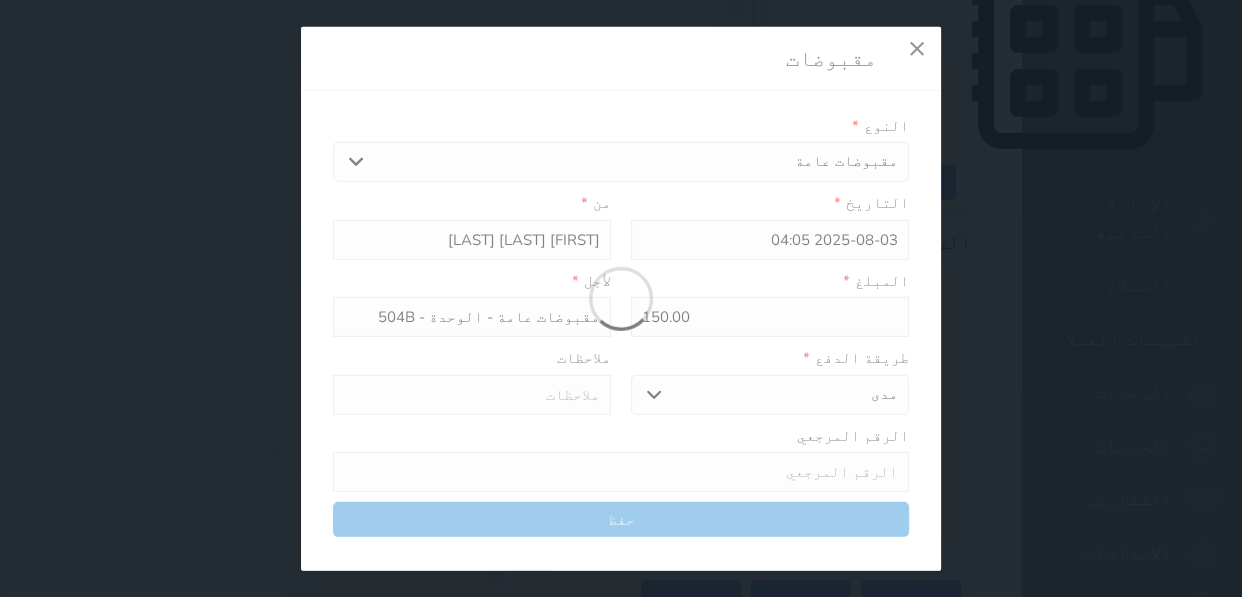 select 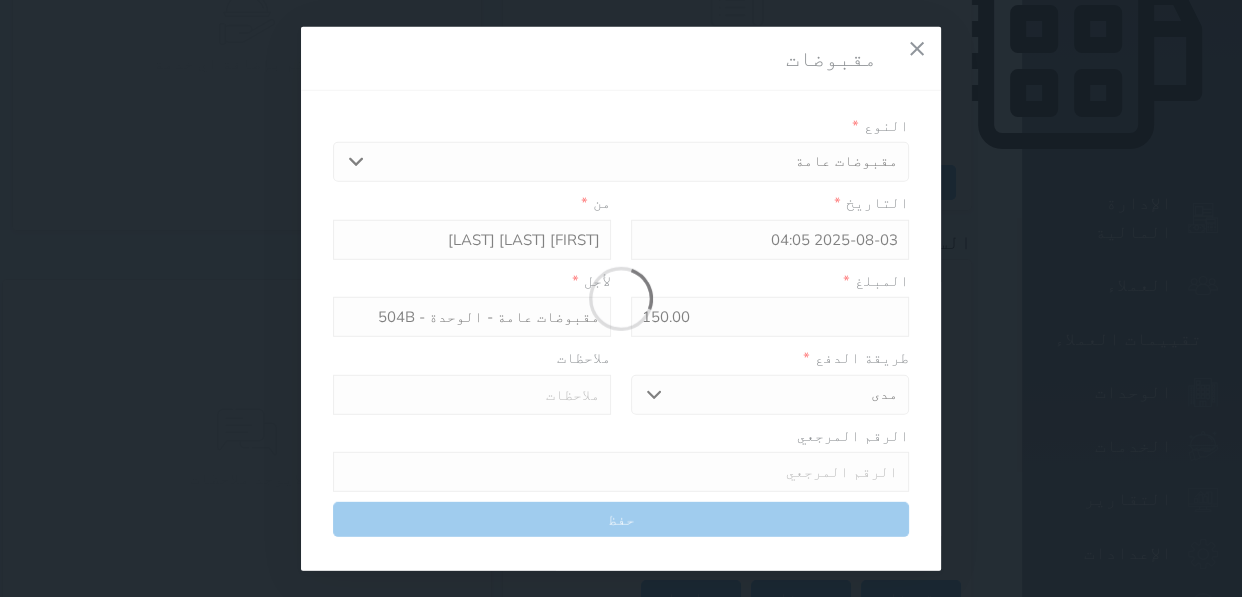 type on "0" 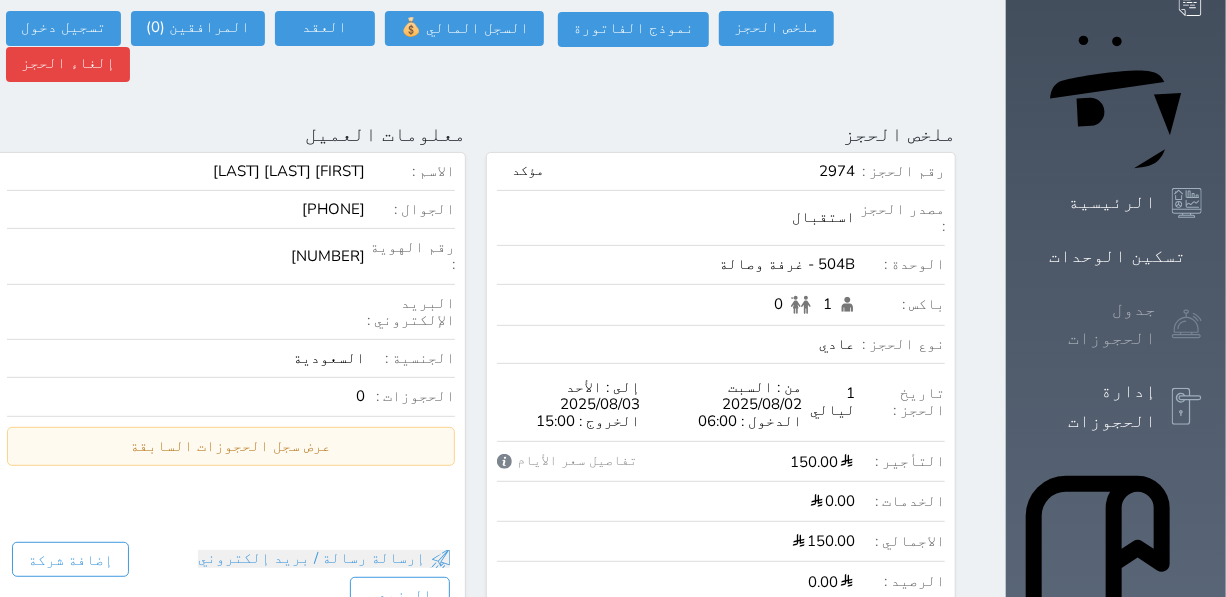 scroll, scrollTop: 181, scrollLeft: 0, axis: vertical 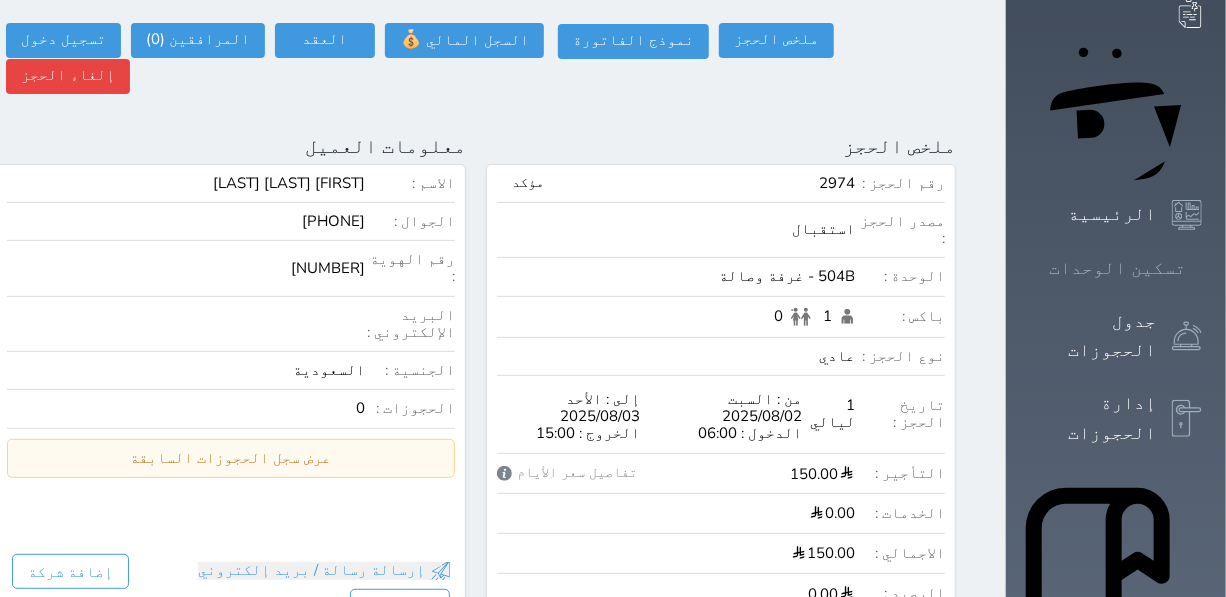 click 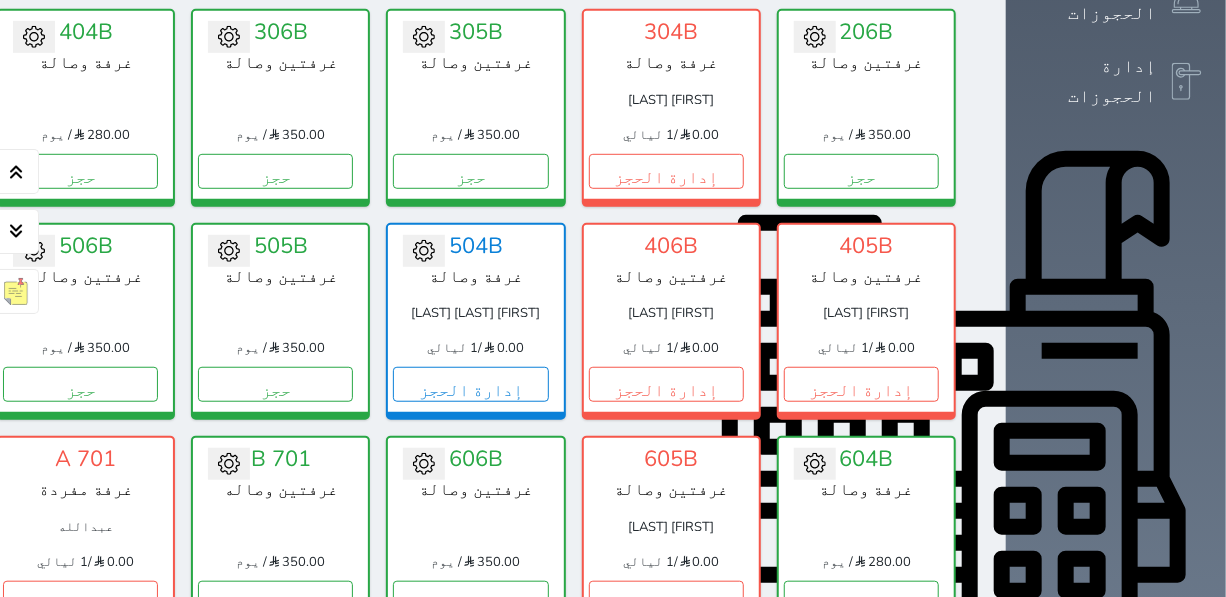 scroll, scrollTop: 727, scrollLeft: 0, axis: vertical 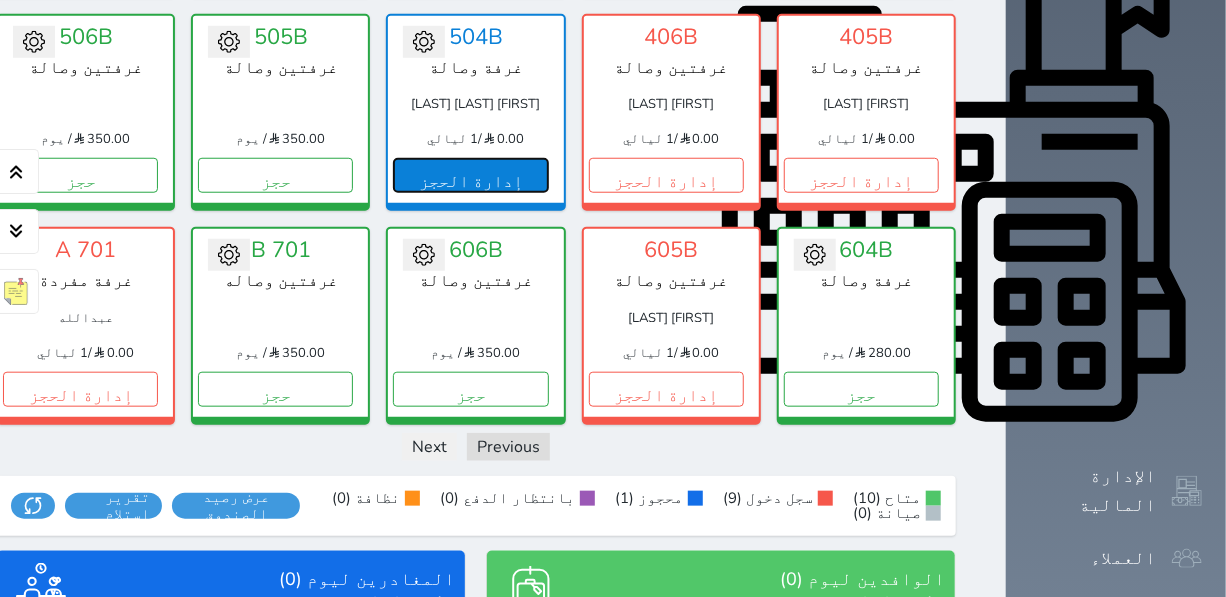 click on "إدارة الحجز" at bounding box center (470, 175) 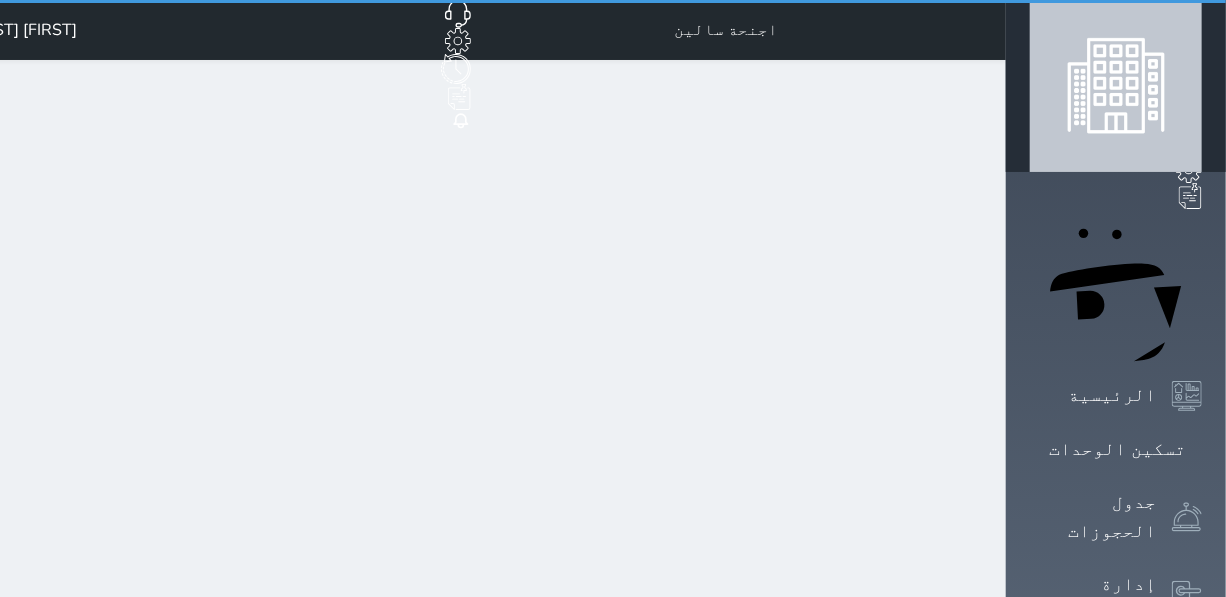 scroll, scrollTop: 0, scrollLeft: 0, axis: both 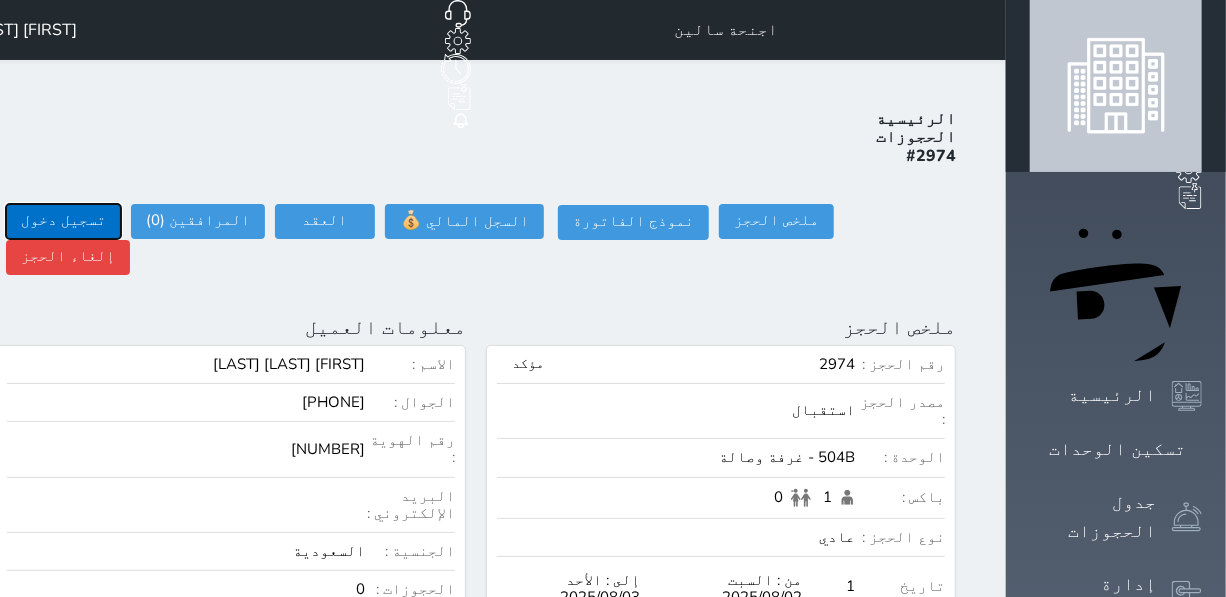 click on "تسجيل دخول" at bounding box center (63, 221) 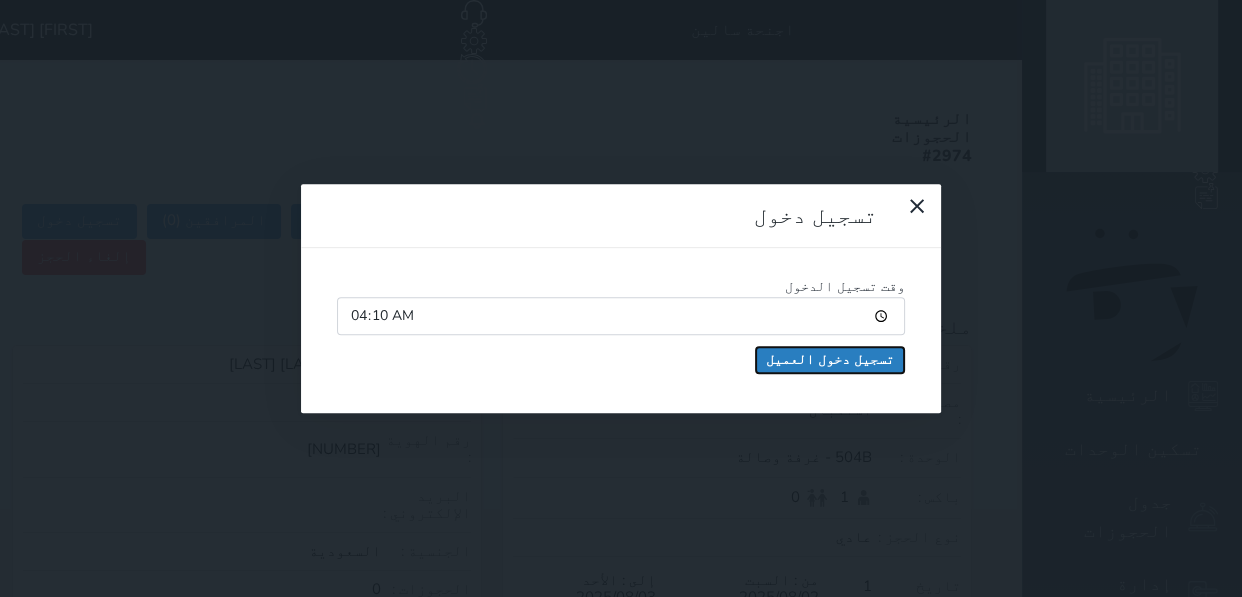 click on "تسجيل دخول العميل" at bounding box center (830, 360) 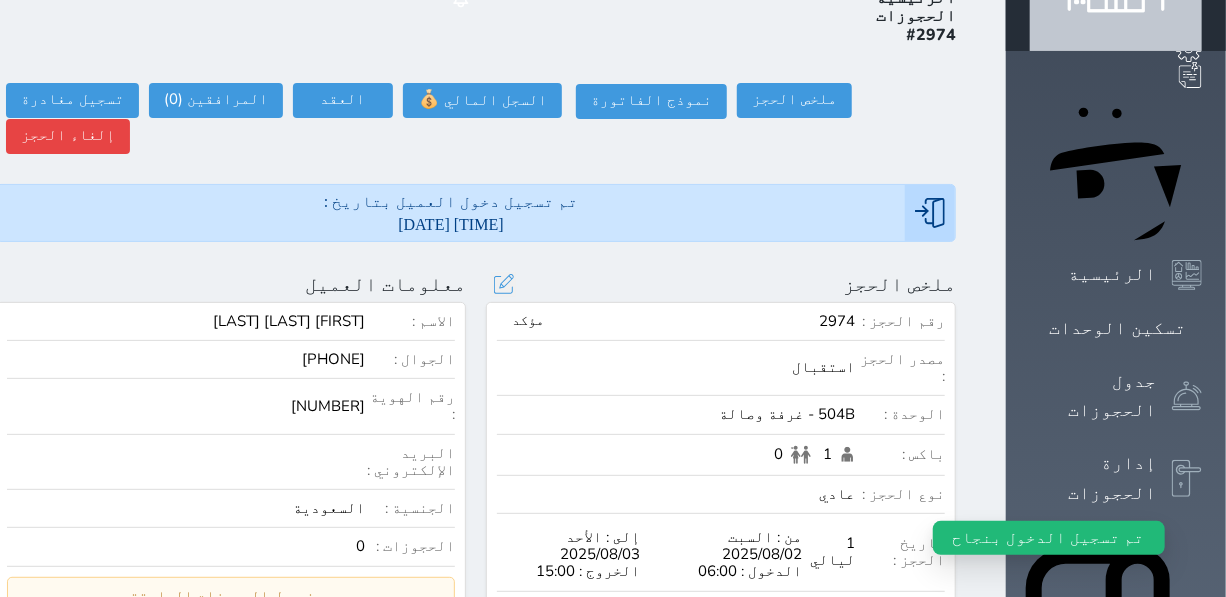 scroll, scrollTop: 0, scrollLeft: 0, axis: both 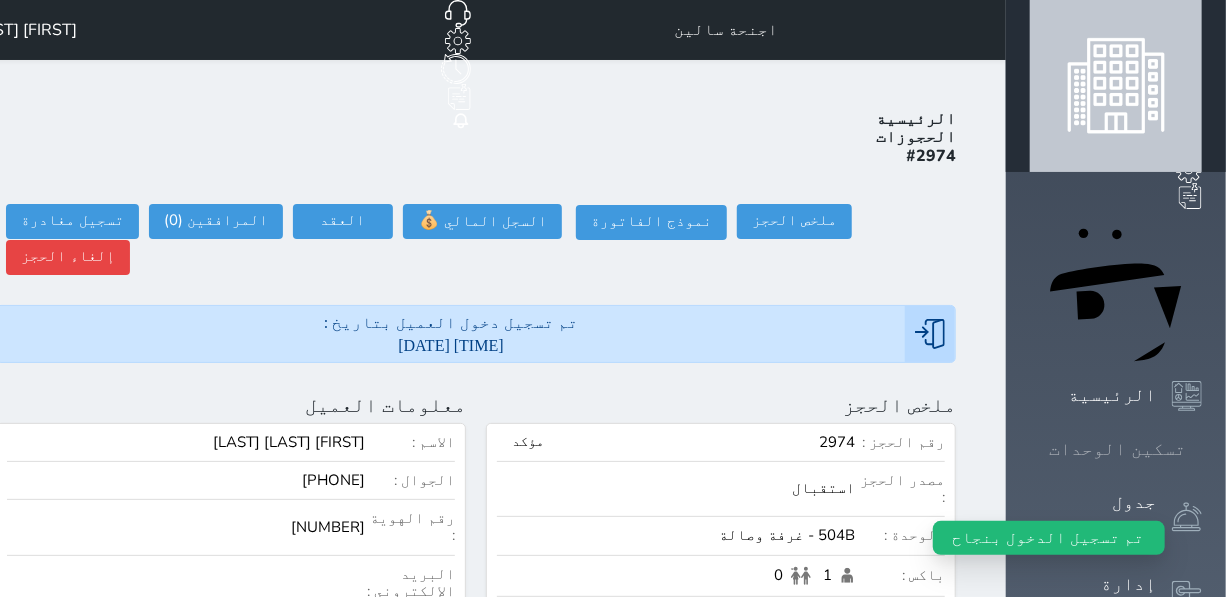 click 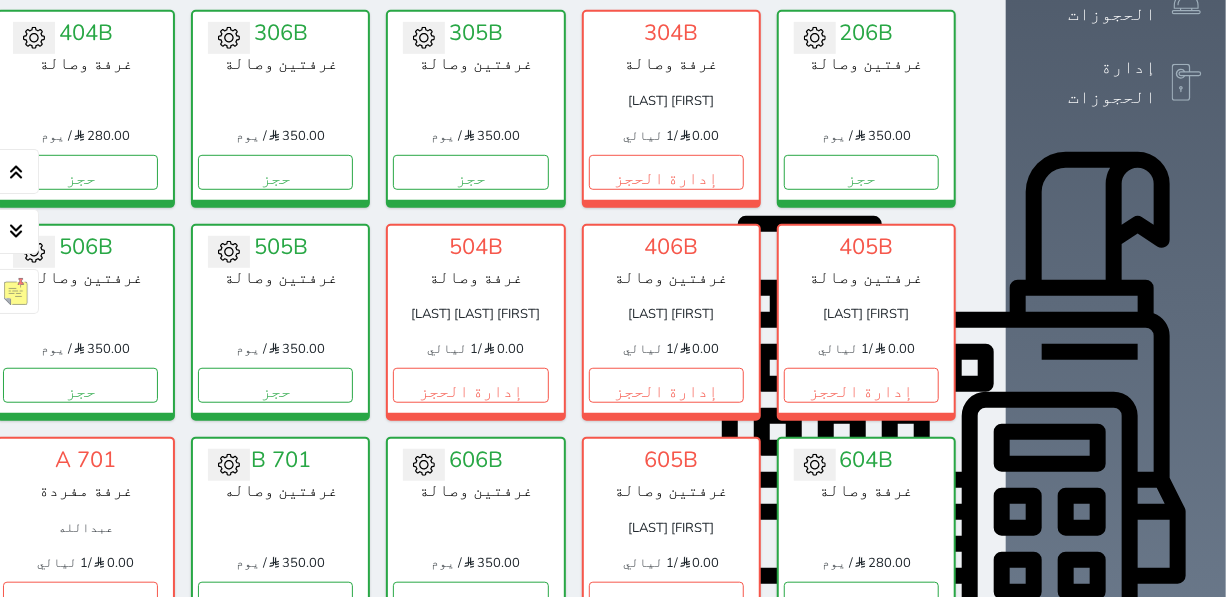scroll, scrollTop: 622, scrollLeft: 0, axis: vertical 